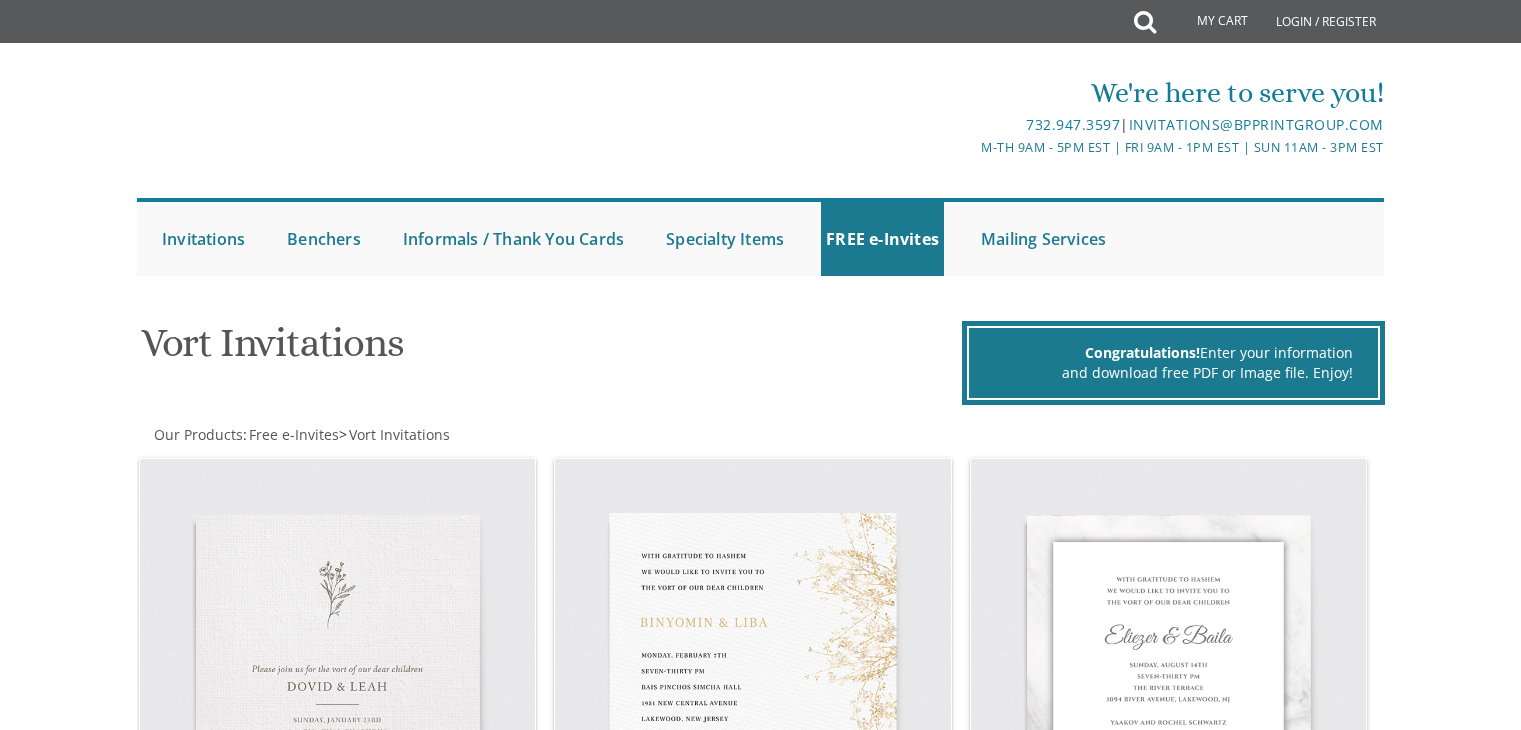 scroll, scrollTop: 638, scrollLeft: 0, axis: vertical 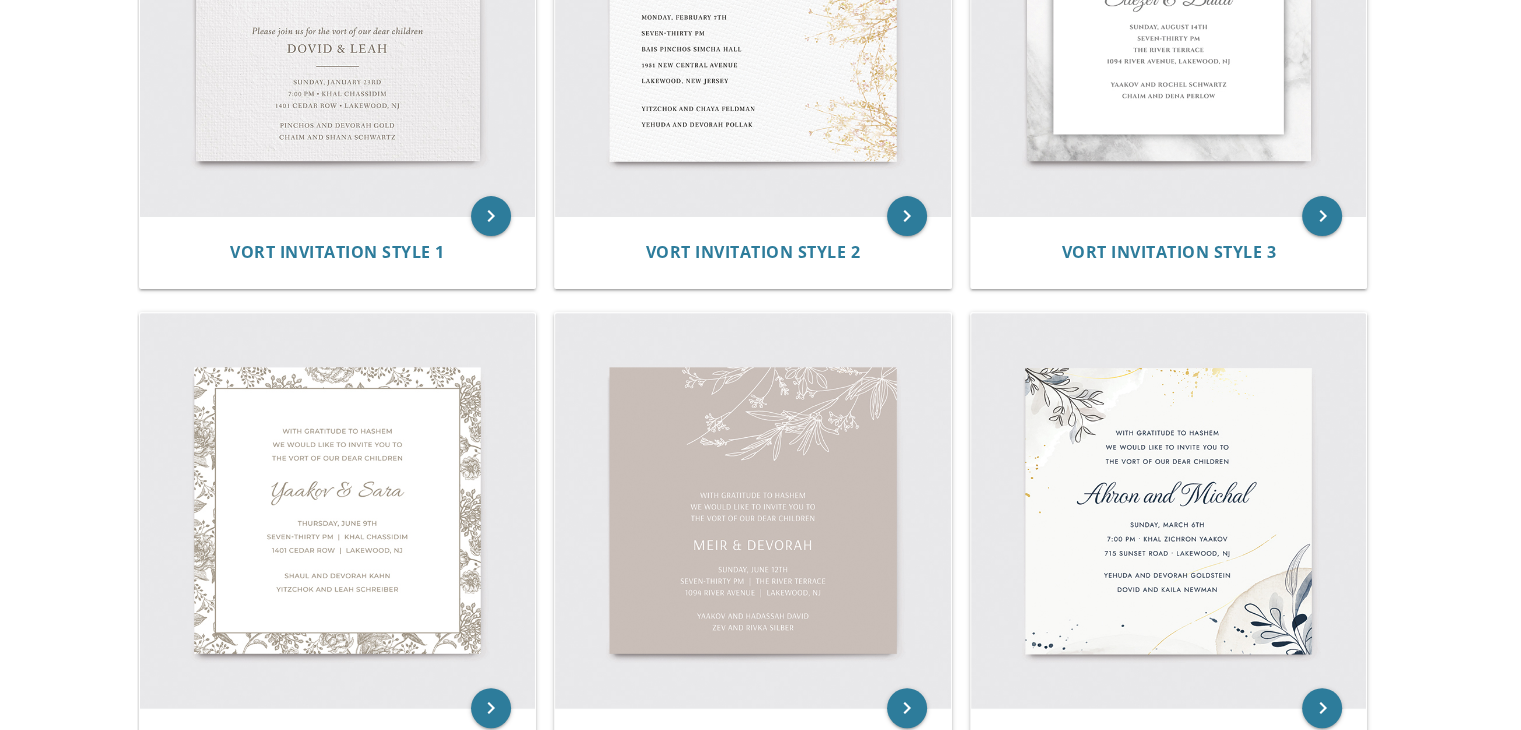 click on "My Cart
Total:
View Cart   Item(s)
Submit
My Cart
Total:
View Cart   Item(s)
Login / Register" at bounding box center [760, -273] 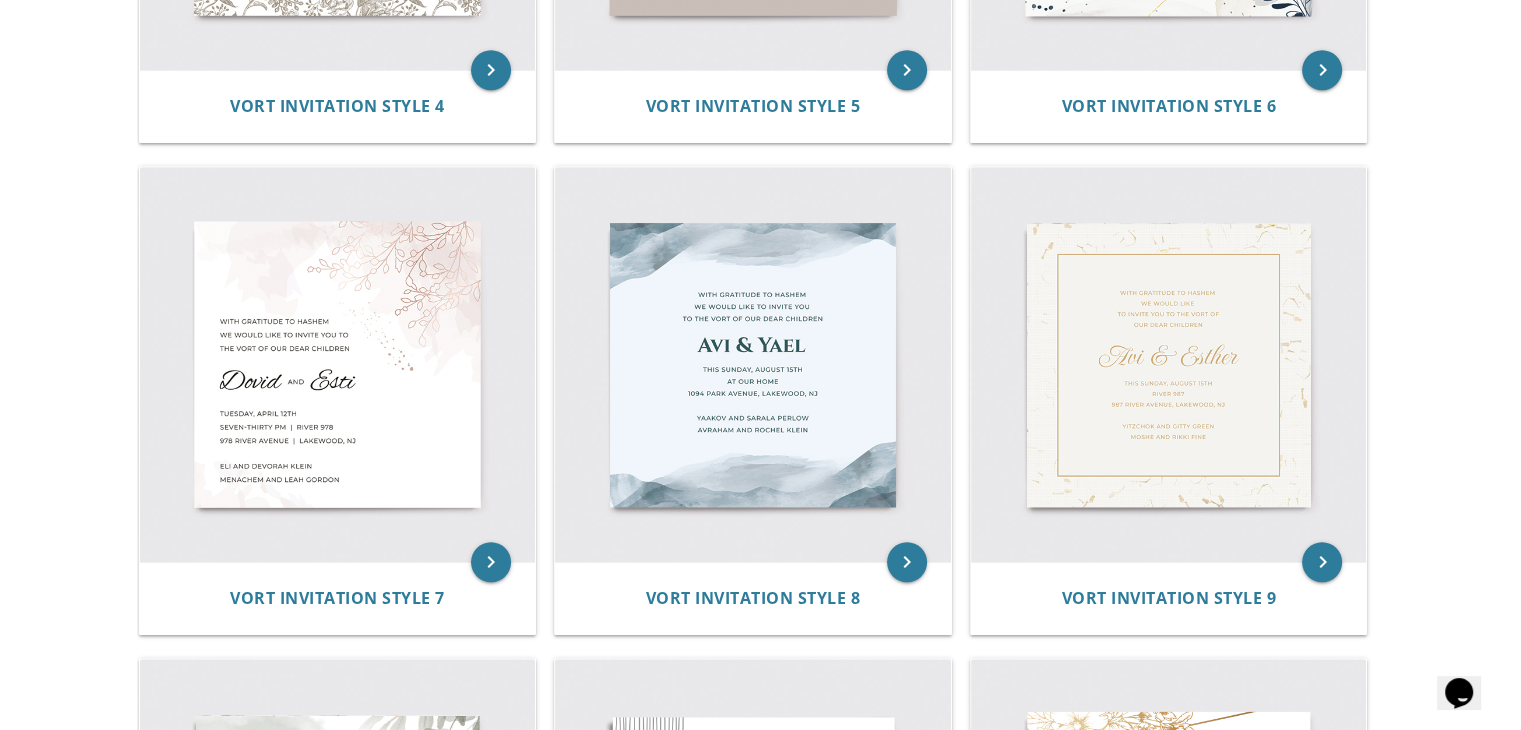 scroll, scrollTop: 0, scrollLeft: 0, axis: both 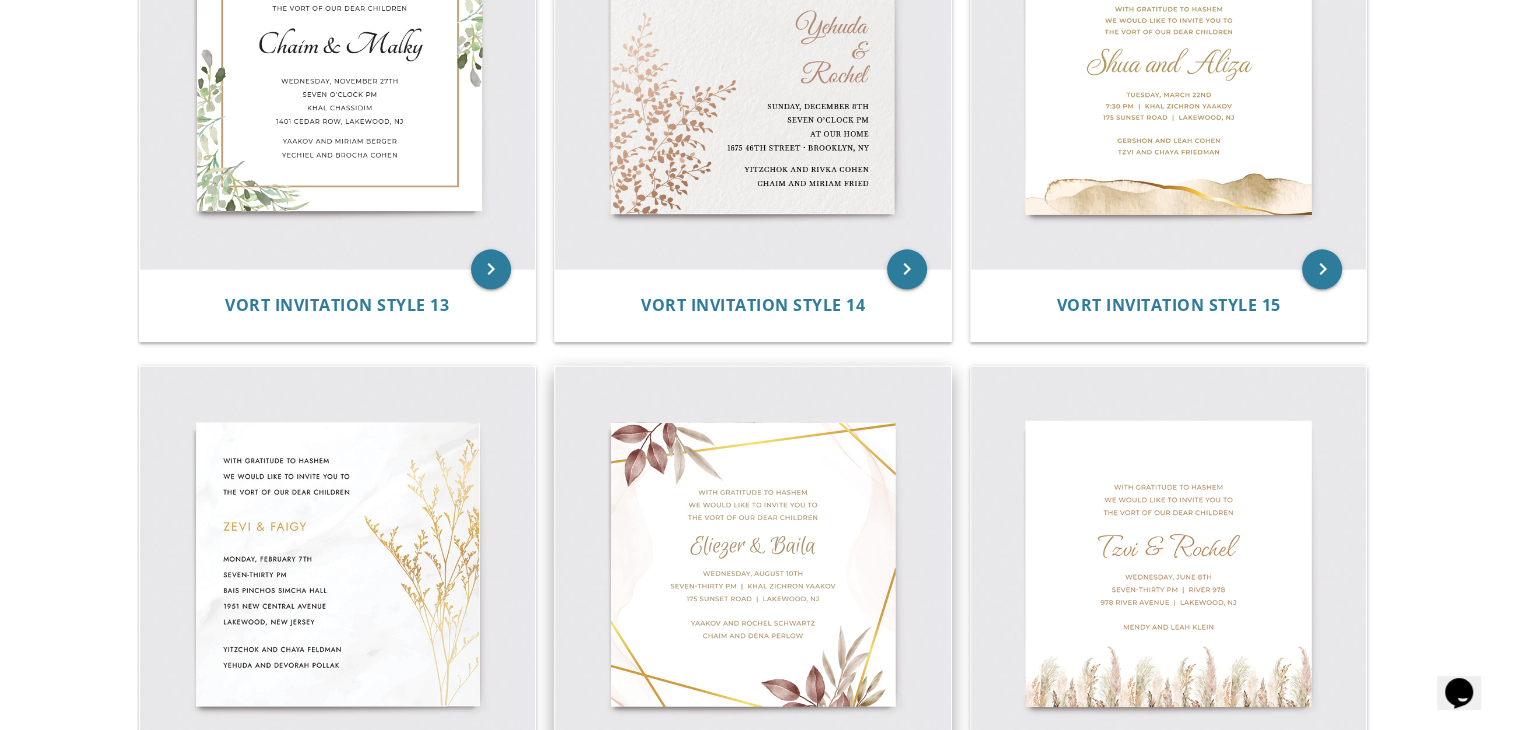 click at bounding box center [753, 564] 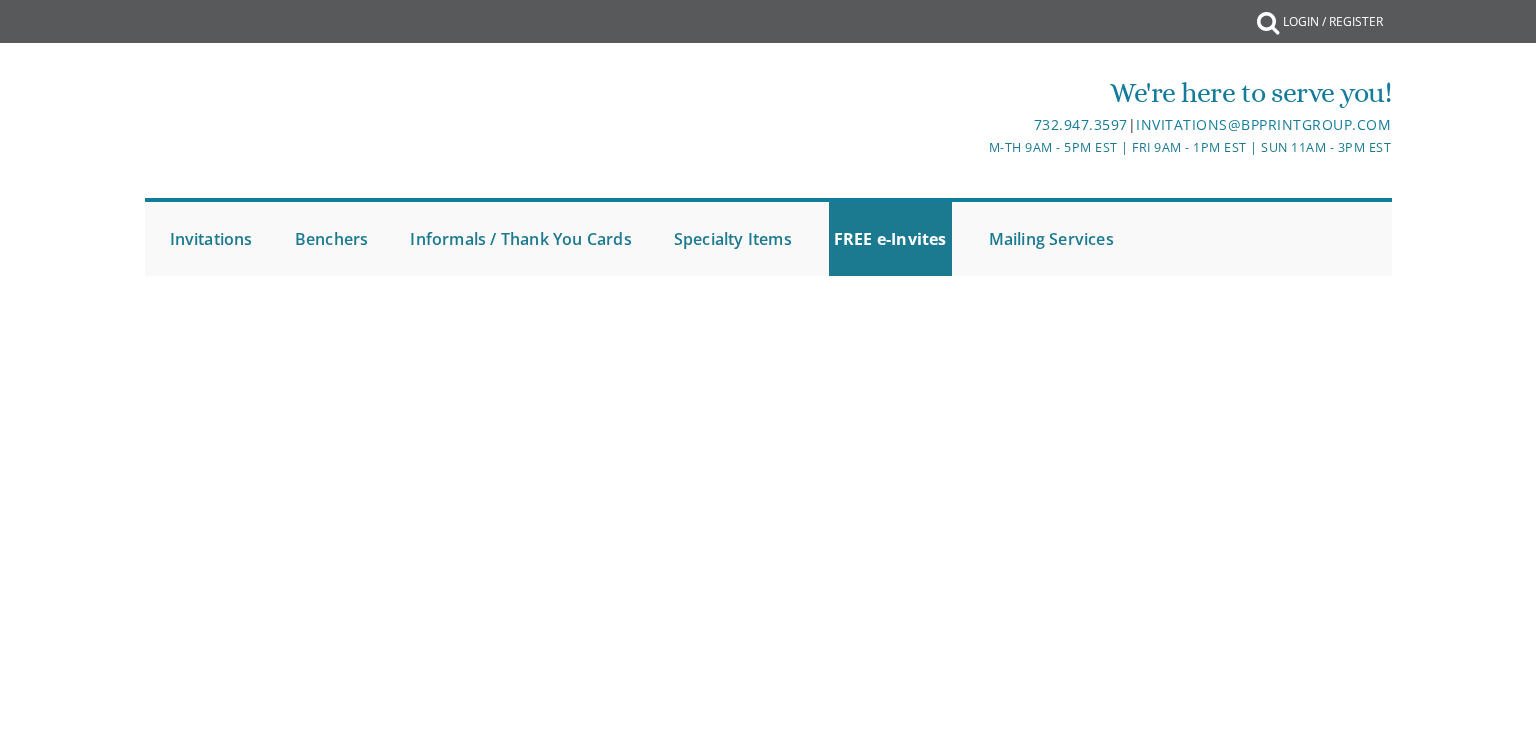 scroll, scrollTop: 0, scrollLeft: 0, axis: both 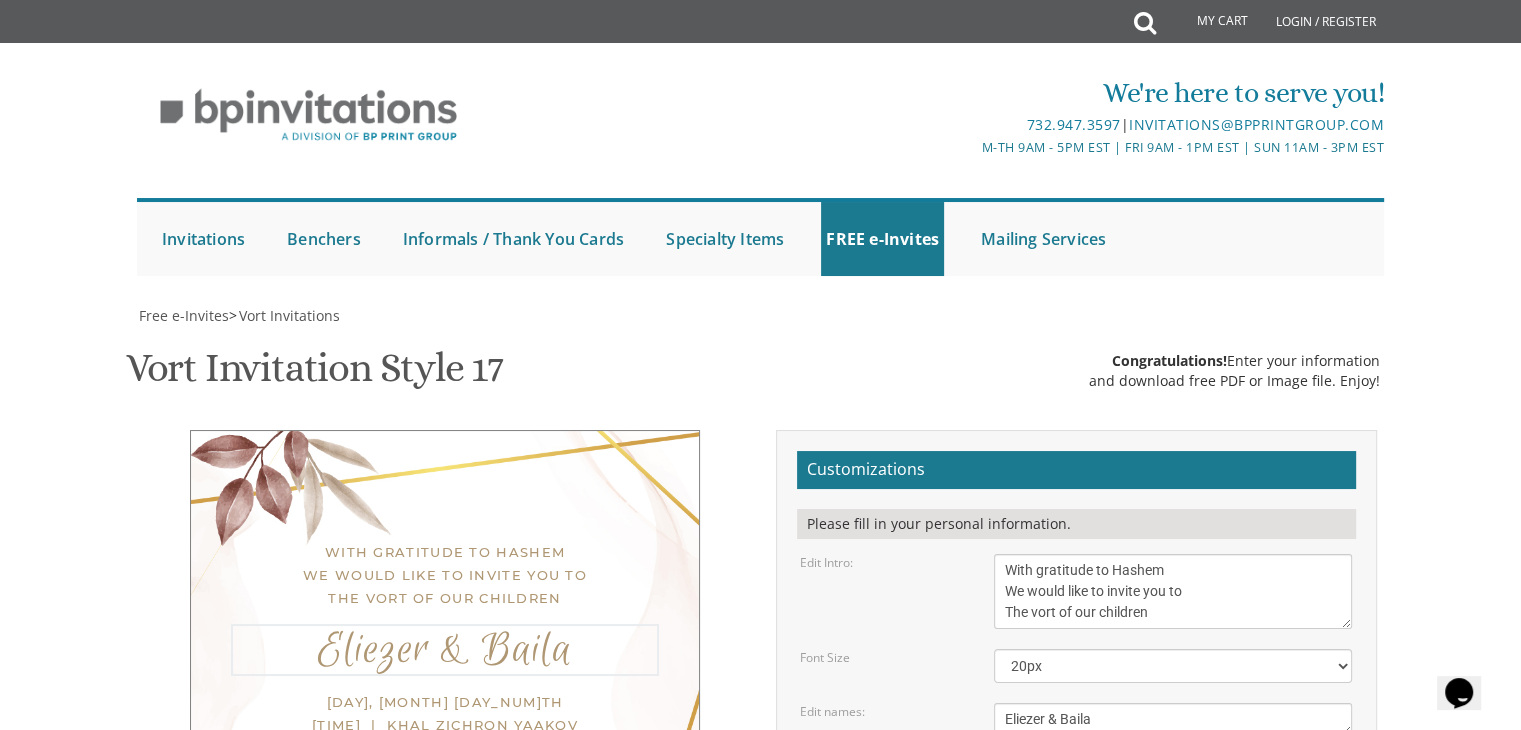 click on "Eliezer & Baila" at bounding box center (1173, 719) 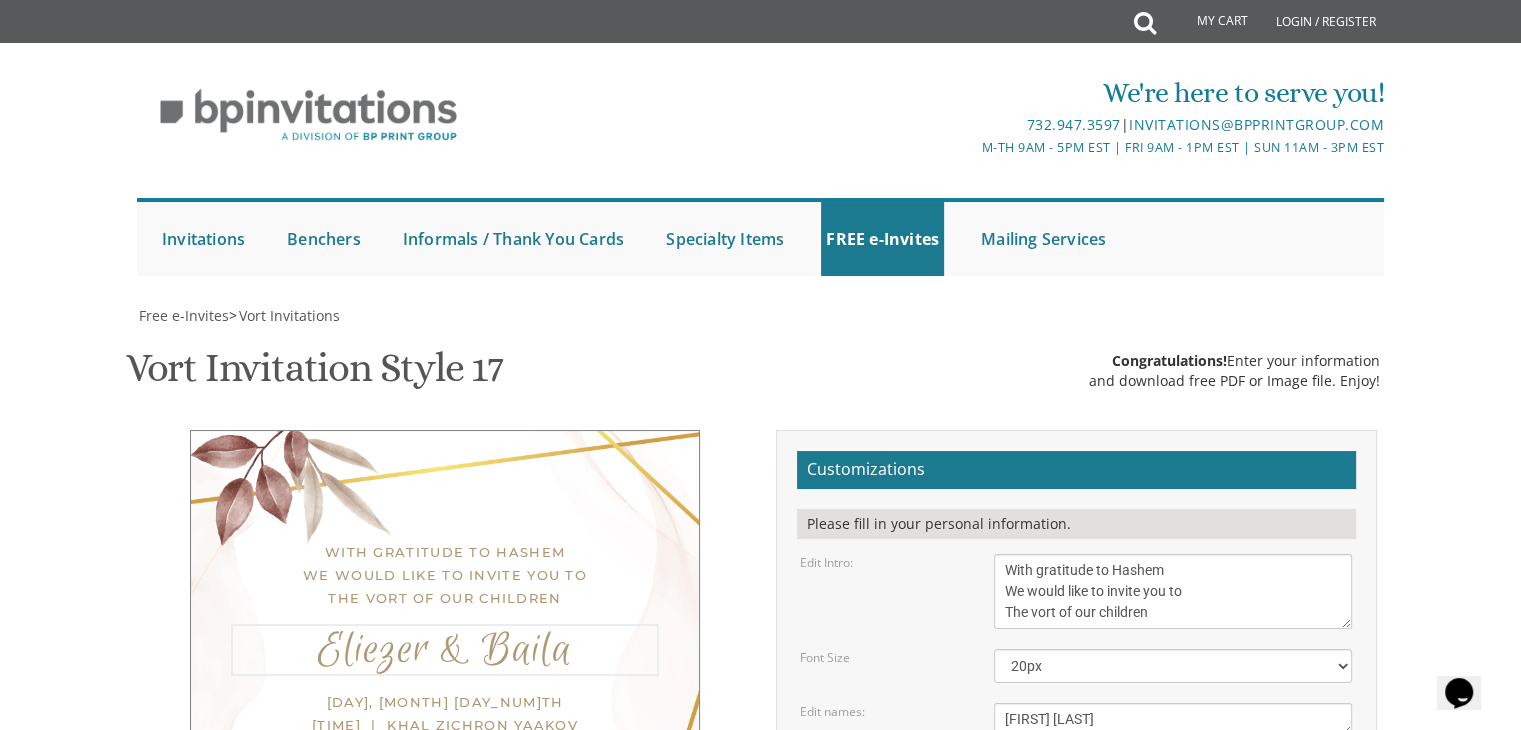 scroll, scrollTop: 15, scrollLeft: 0, axis: vertical 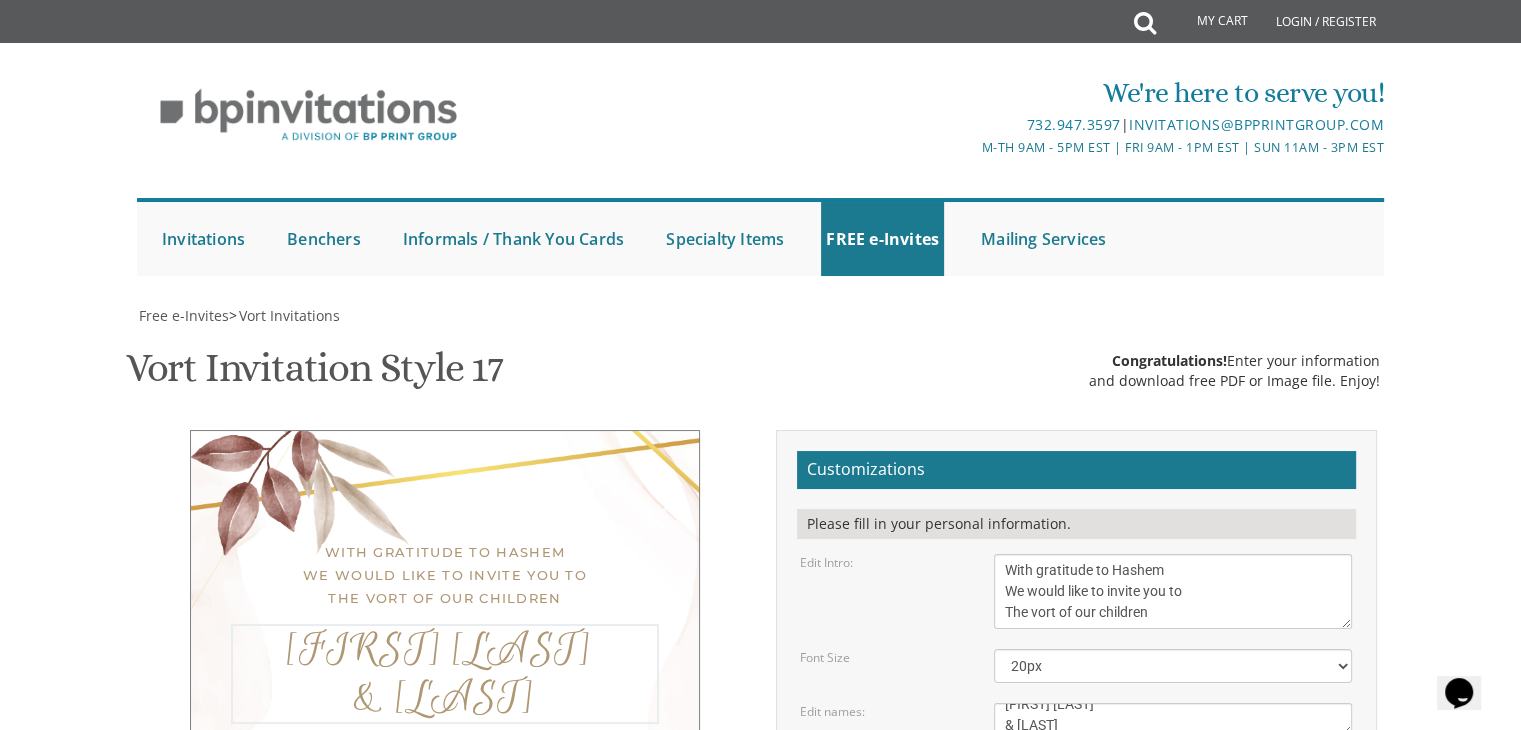 click on "Eliezer & Baila" at bounding box center (1173, 719) 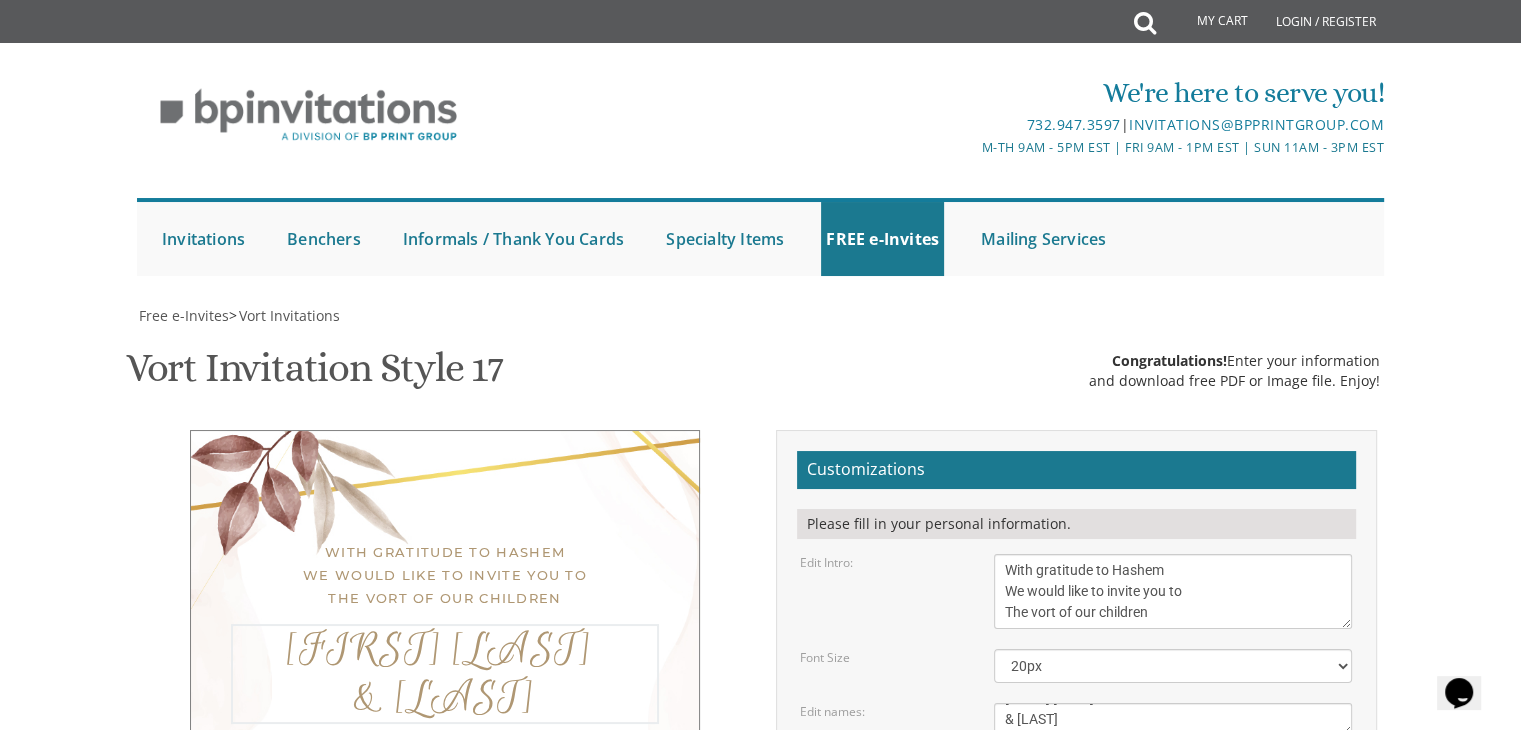 scroll, scrollTop: 15, scrollLeft: 0, axis: vertical 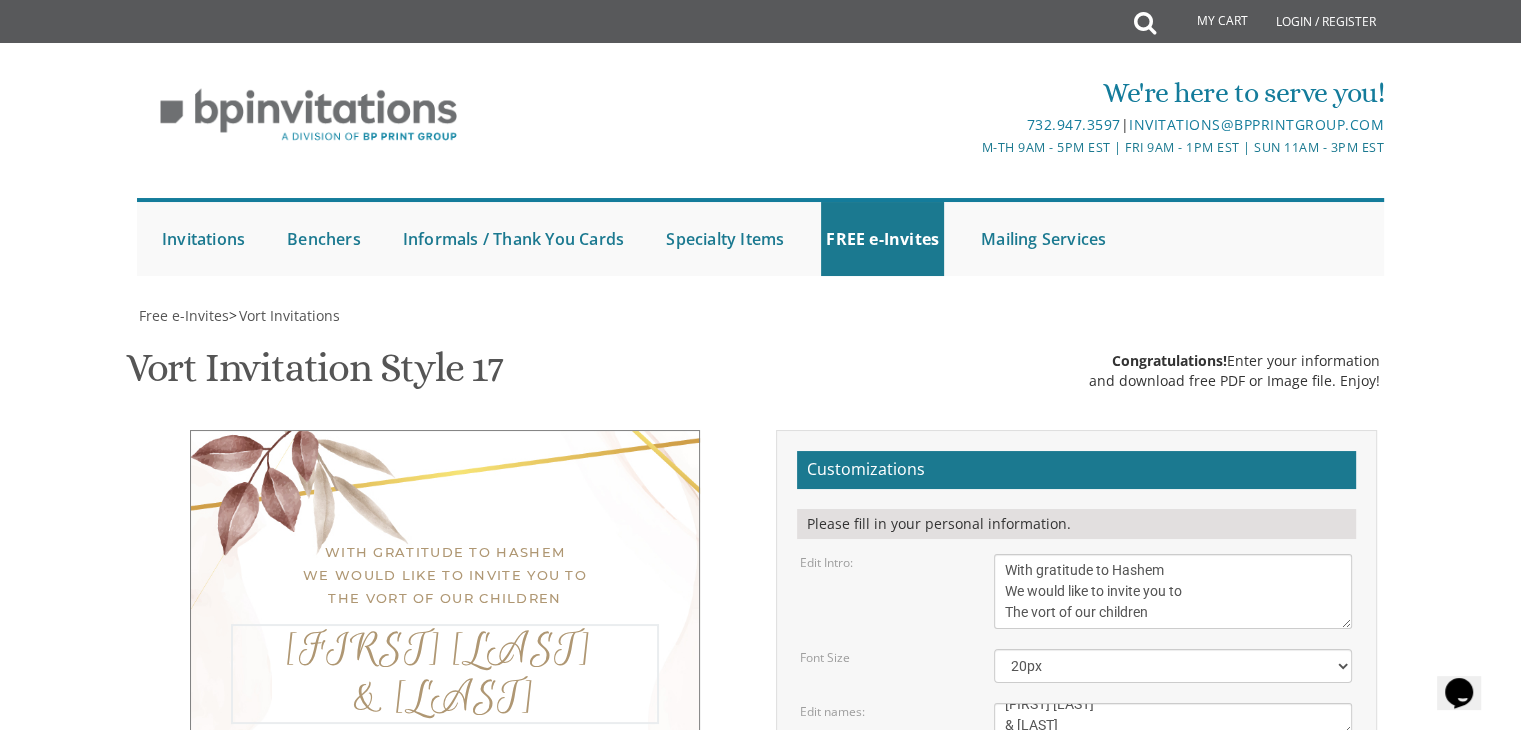 click on "Eliezer & Baila" at bounding box center [1173, 719] 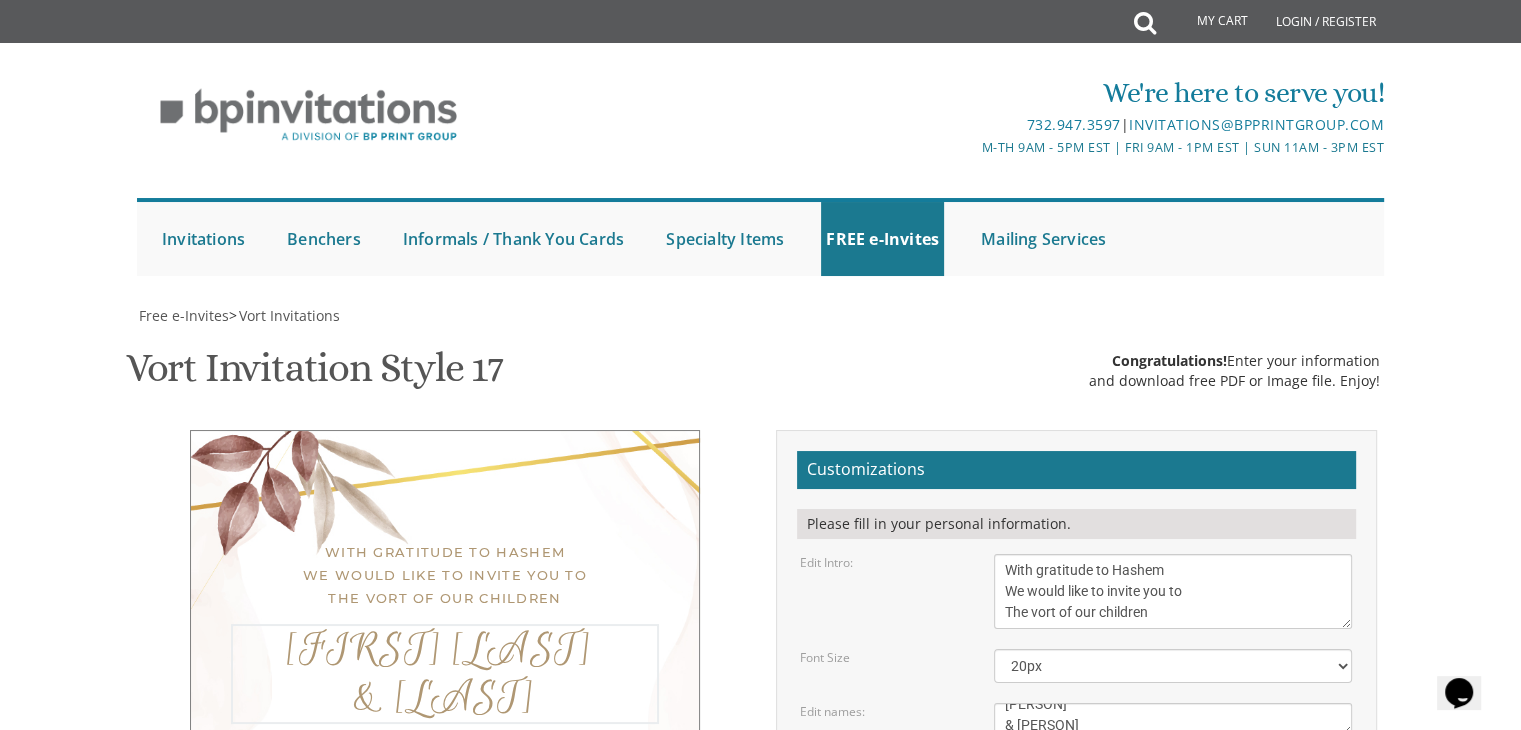 scroll, scrollTop: 4, scrollLeft: 0, axis: vertical 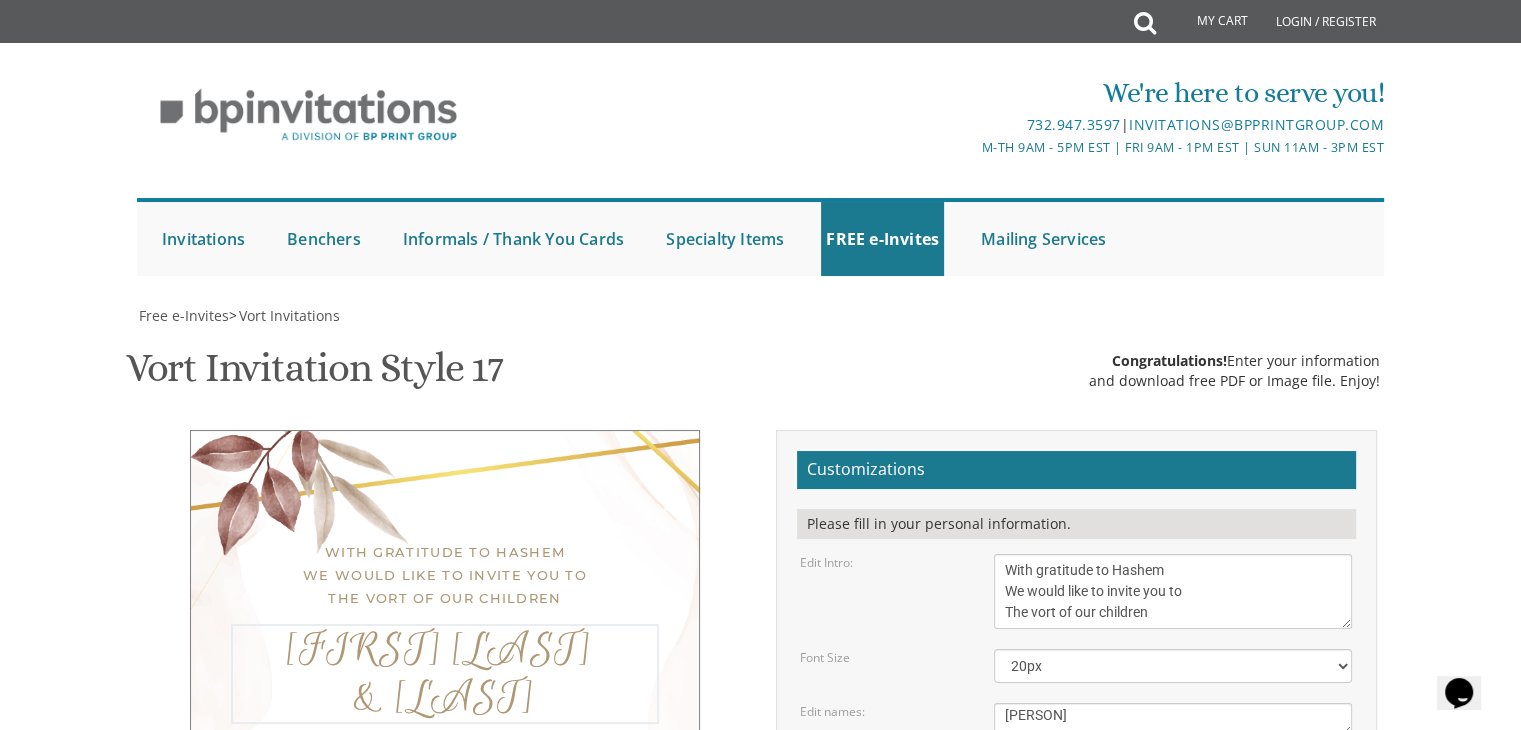 type on "[PERSON]
& [PERSON]" 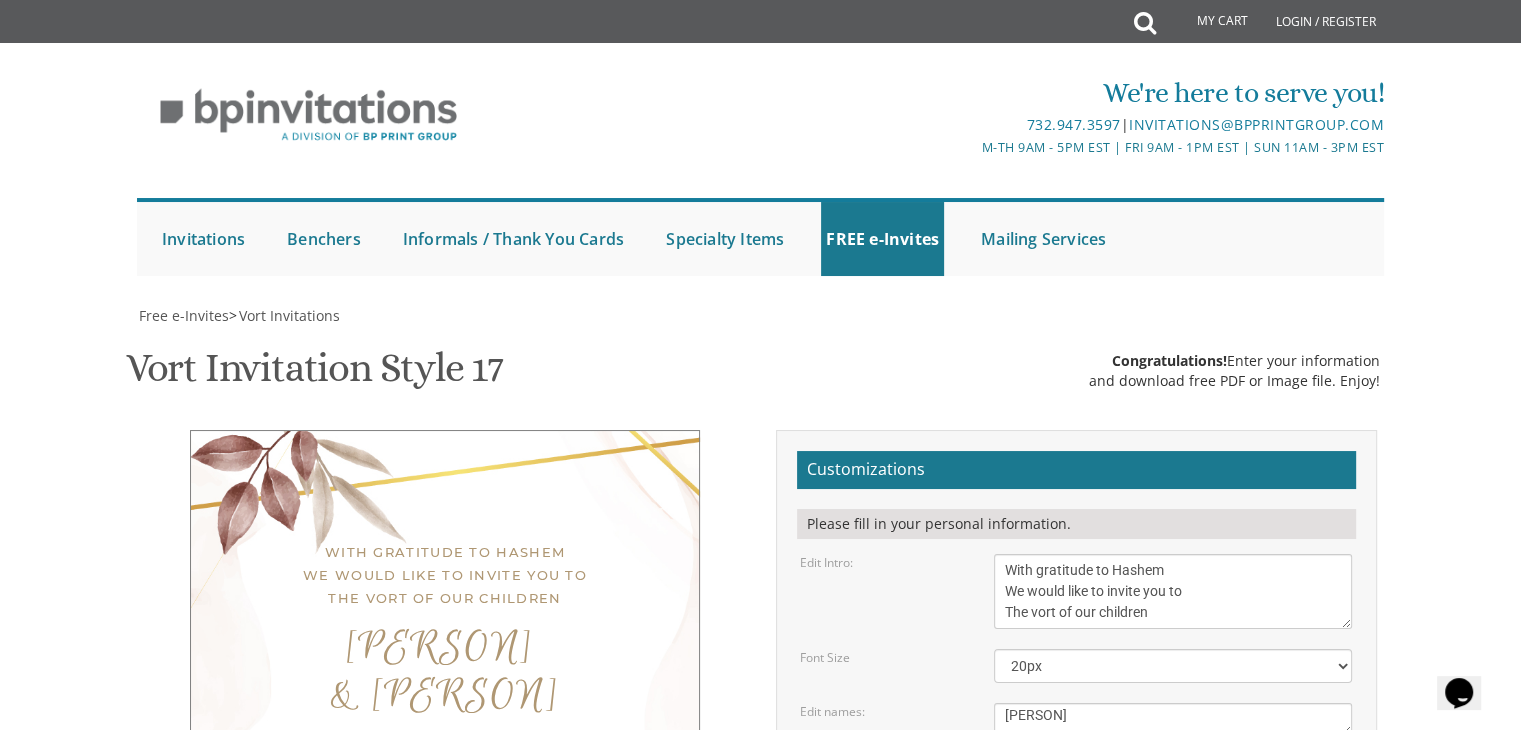 click on "Edit Details:
[DAY], [MONTH] [DAY_NUM]th
[TIME]  |  Khal Zichron Yaakov
[NUMBER] [STREET]  |  [CITY], [STATE]" at bounding box center (1076, 793) 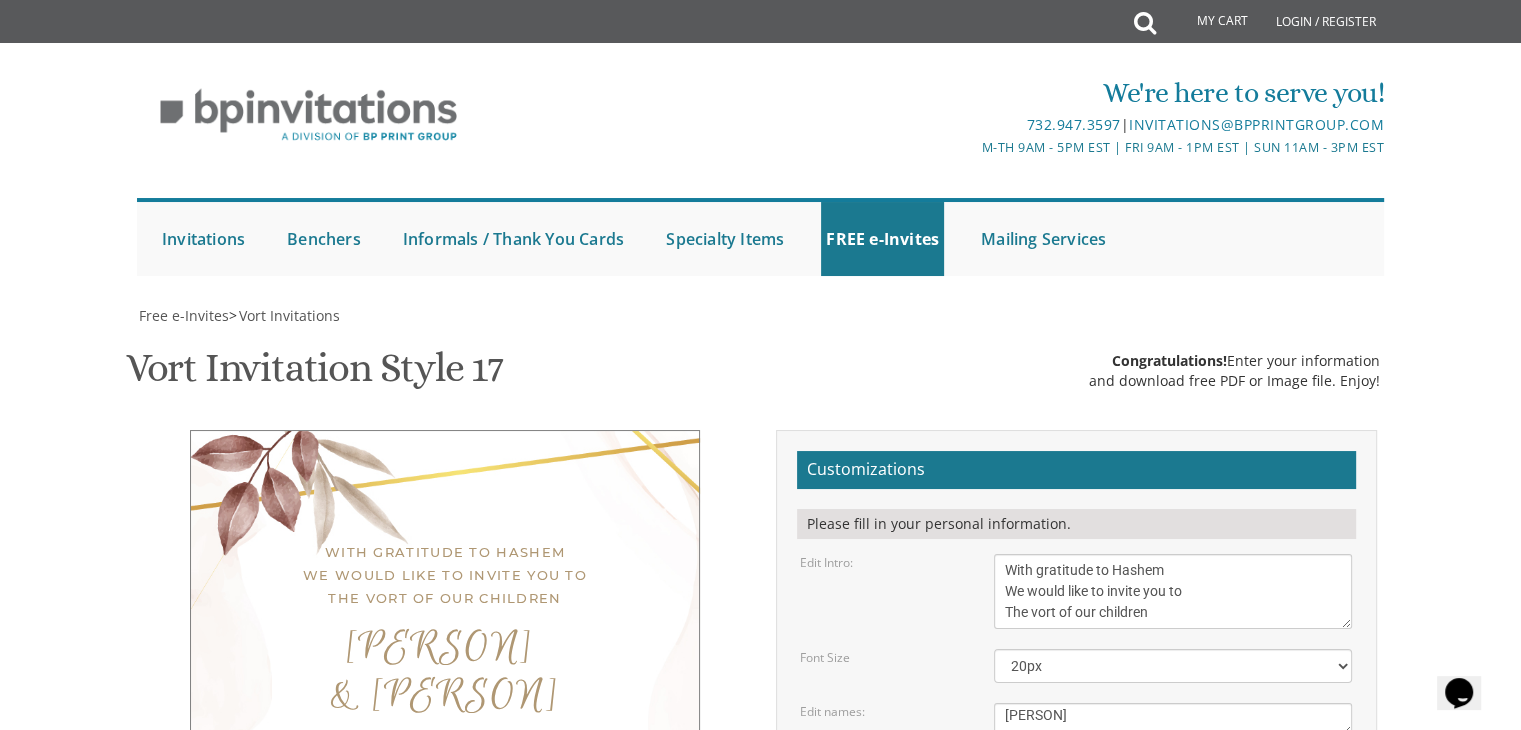 click on "[DAY], [MONTH] [DAY_NUM]th
[TIME]  |  Khal Zichron Yaakov
[NUMBER] [STREET]  |  [CITY], [STATE]" at bounding box center (1173, 793) 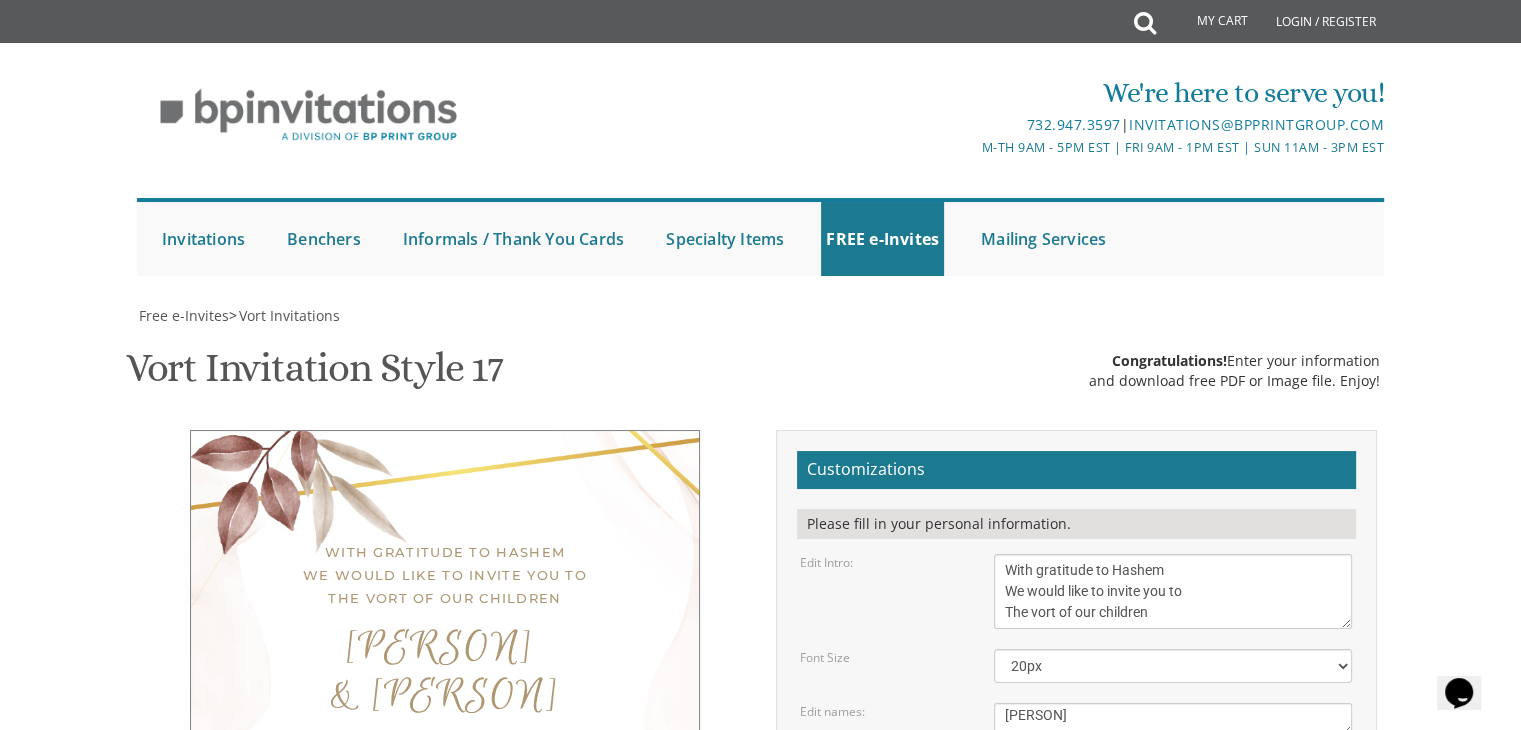 click on "Email Address*" at bounding box center [1076, 965] 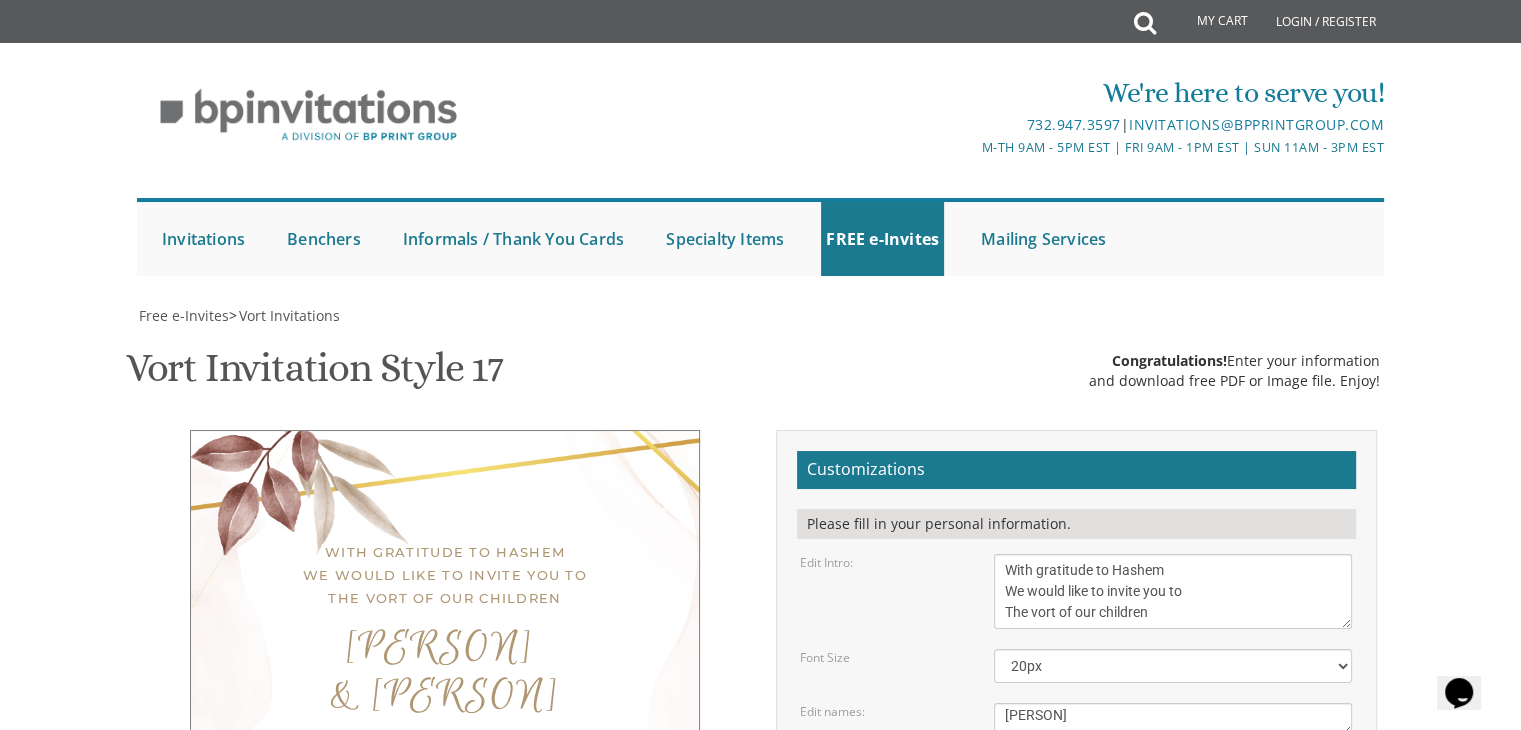 click on "[FIRST] and [LAST]
[FIRST] and [LAST]" at bounding box center (1173, 878) 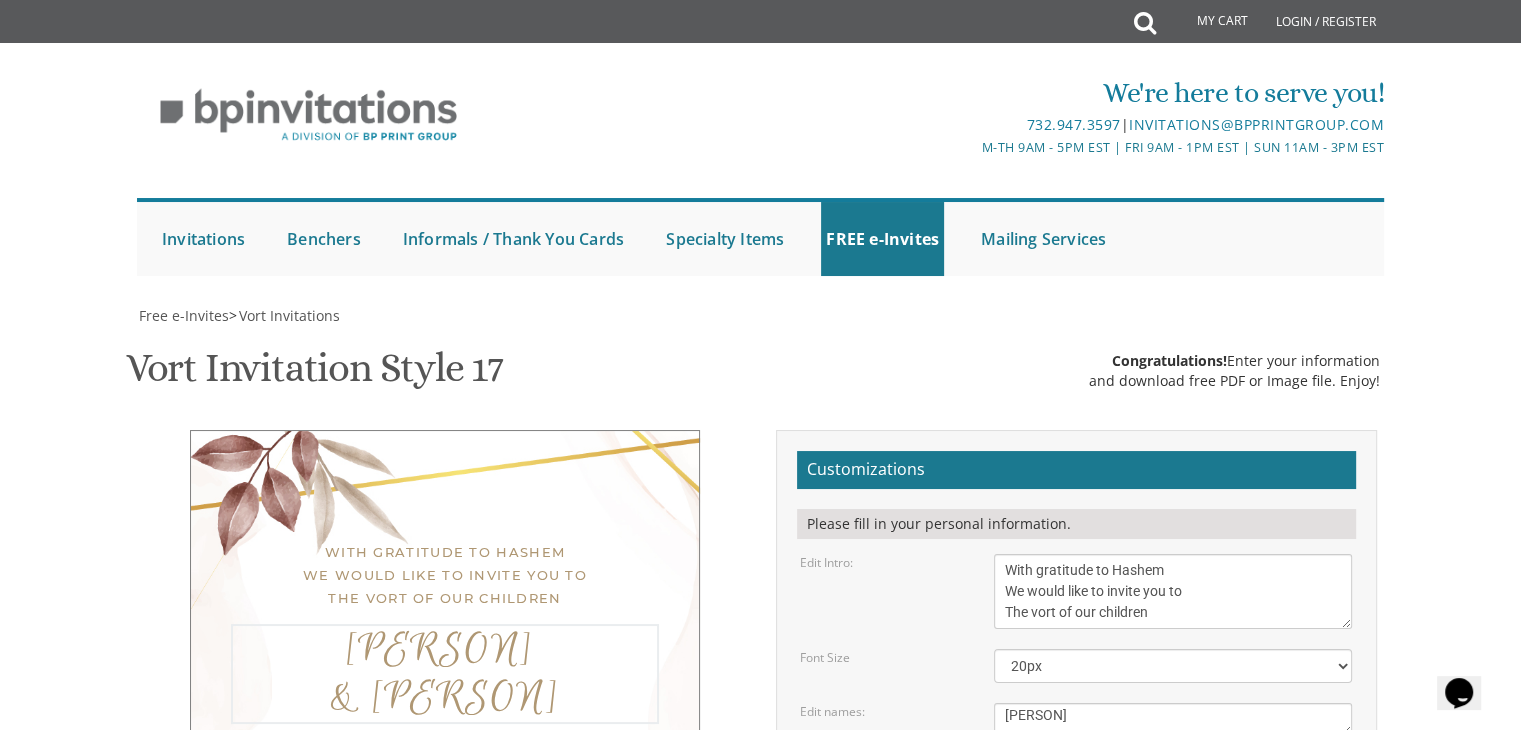 click on "Eliezer & Baila" at bounding box center [1173, 719] 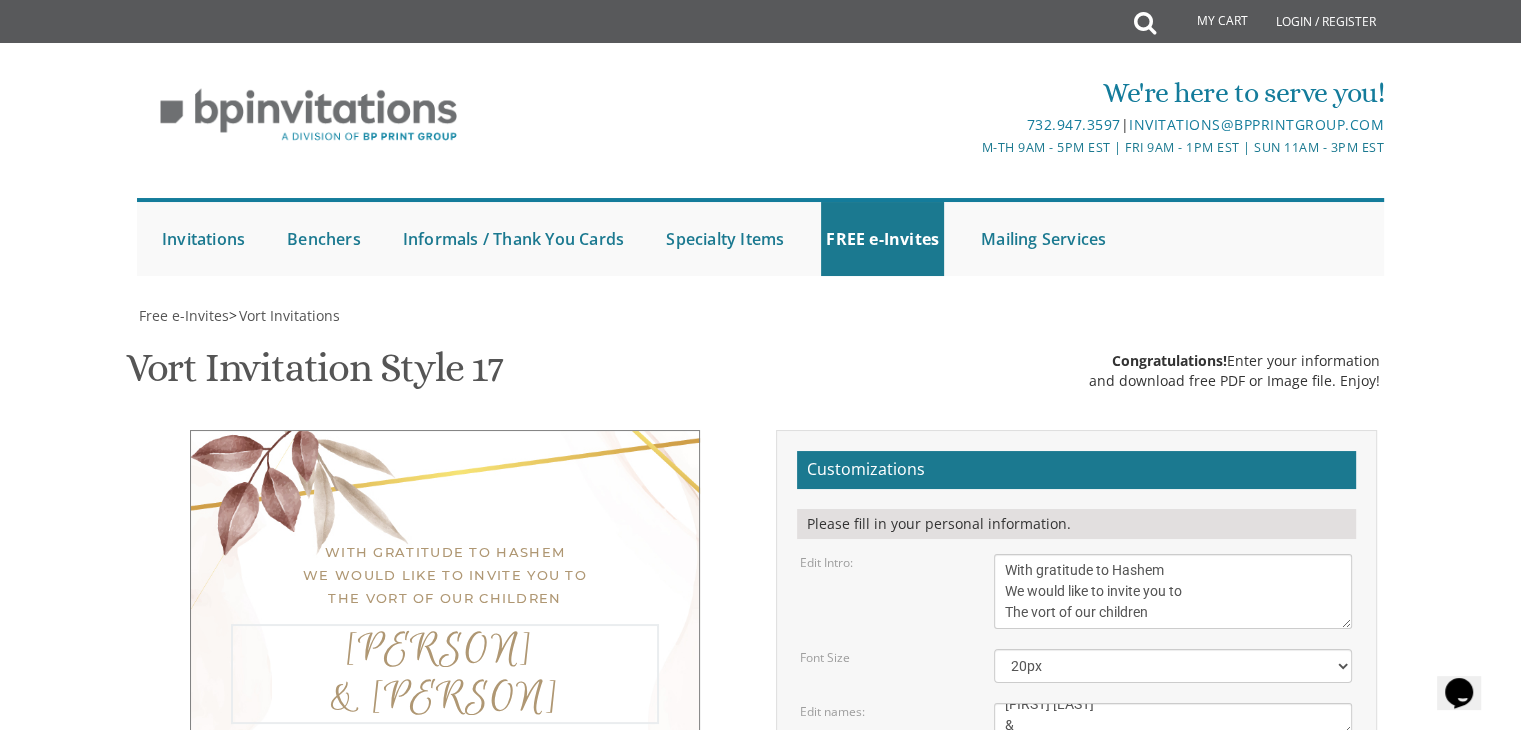 scroll, scrollTop: 36, scrollLeft: 0, axis: vertical 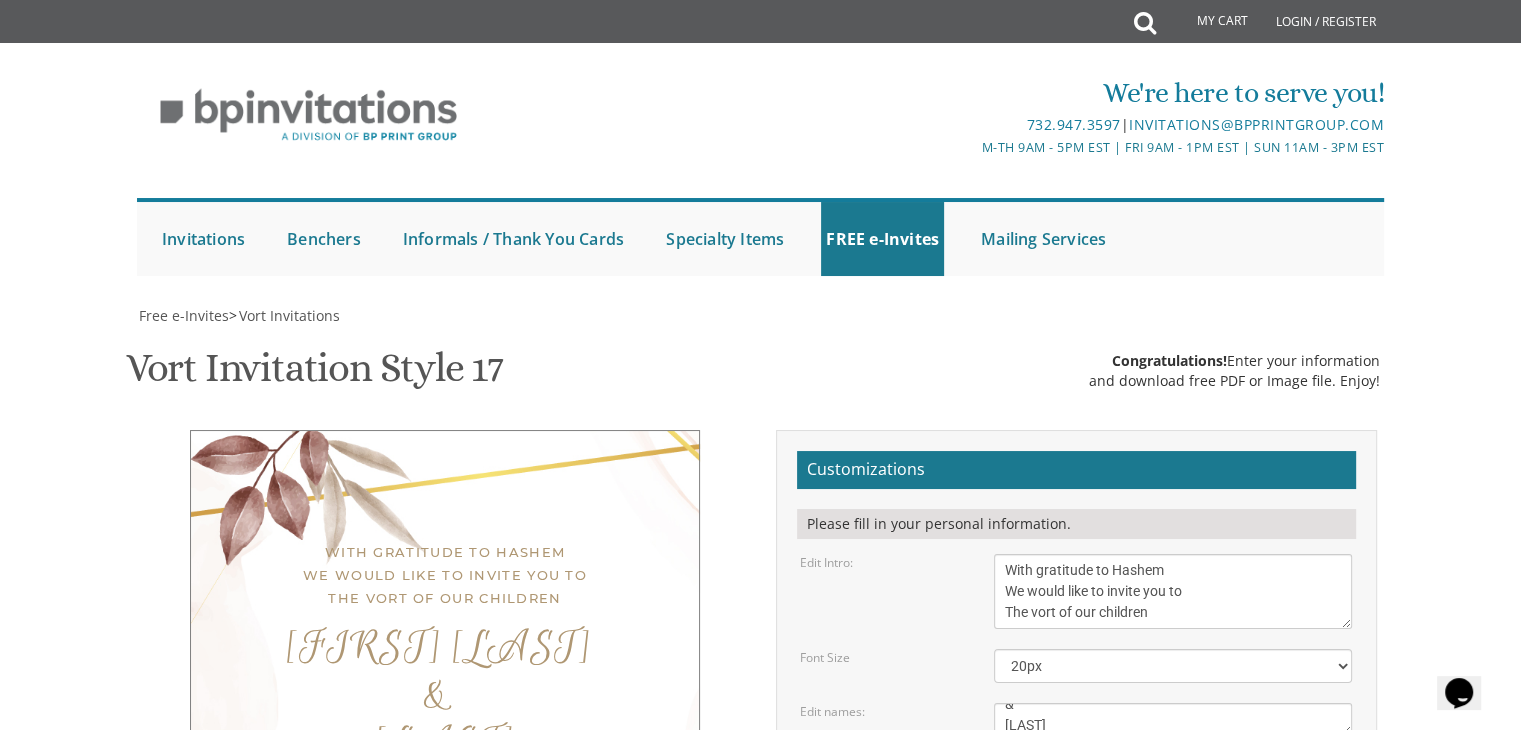 click on "With gratitude to Hashem
We would like to invite you to
The vort of our children
[PERSON]
&
[PERSON]
[DAY], [MONTH] [NUMBER]th
[TIME]  |  Yeshivas Chofetz Chaim/TA
[NUMBER] [STREET] | [CITY] [STATE]
[FIRST] and [LAST]
[FIRST] [MIDDLE] and [LAST]" at bounding box center (445, 741) 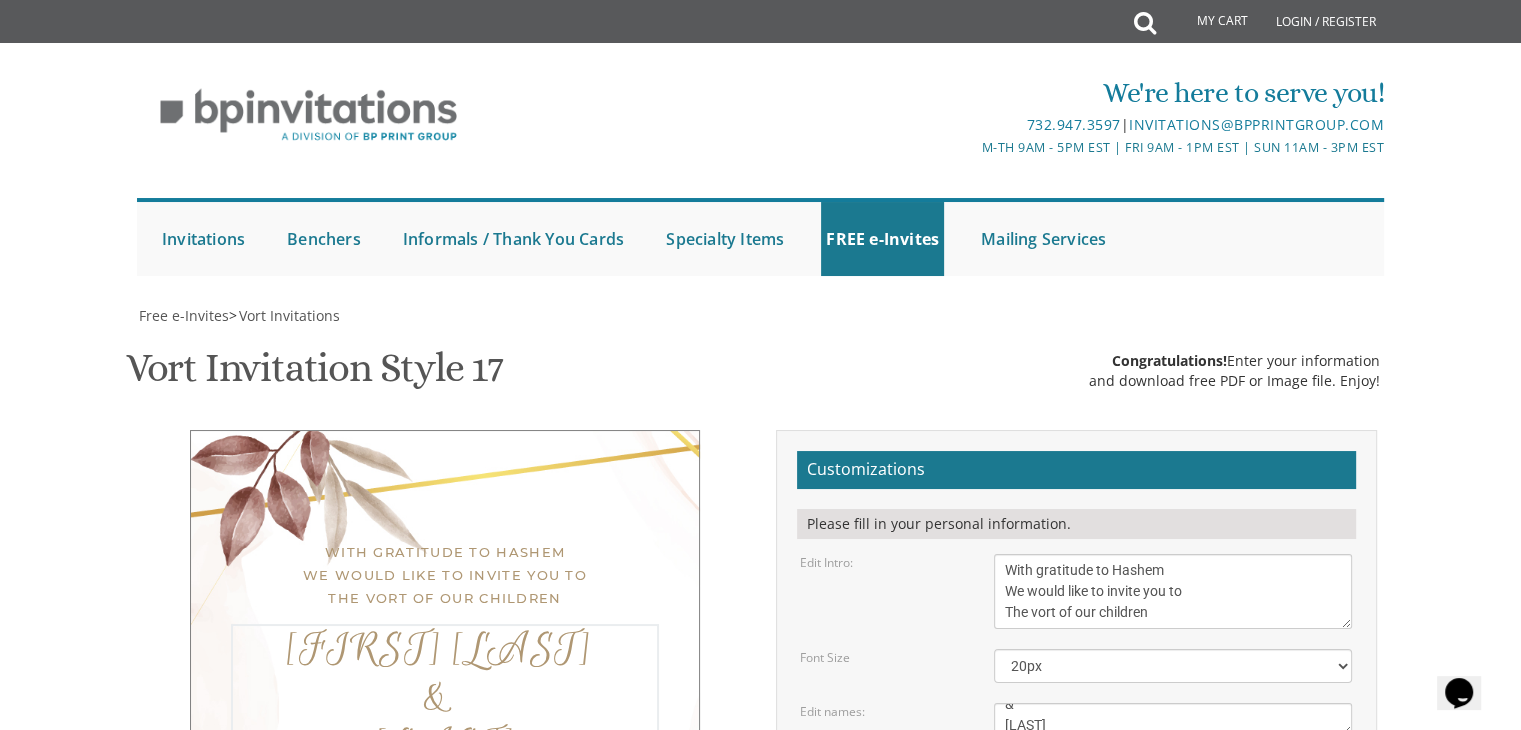 click on "Eliezer & Baila" at bounding box center (1173, 719) 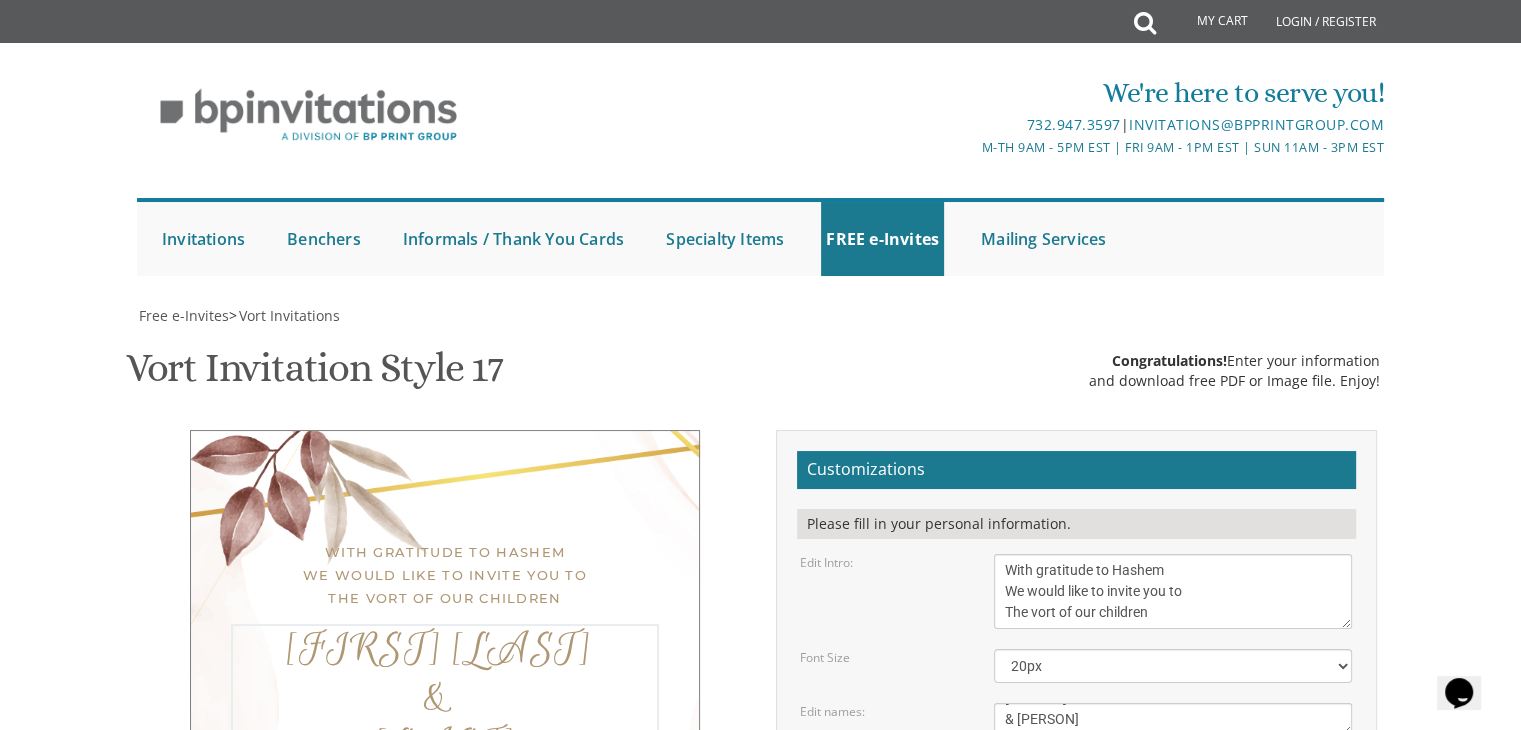 scroll, scrollTop: 15, scrollLeft: 0, axis: vertical 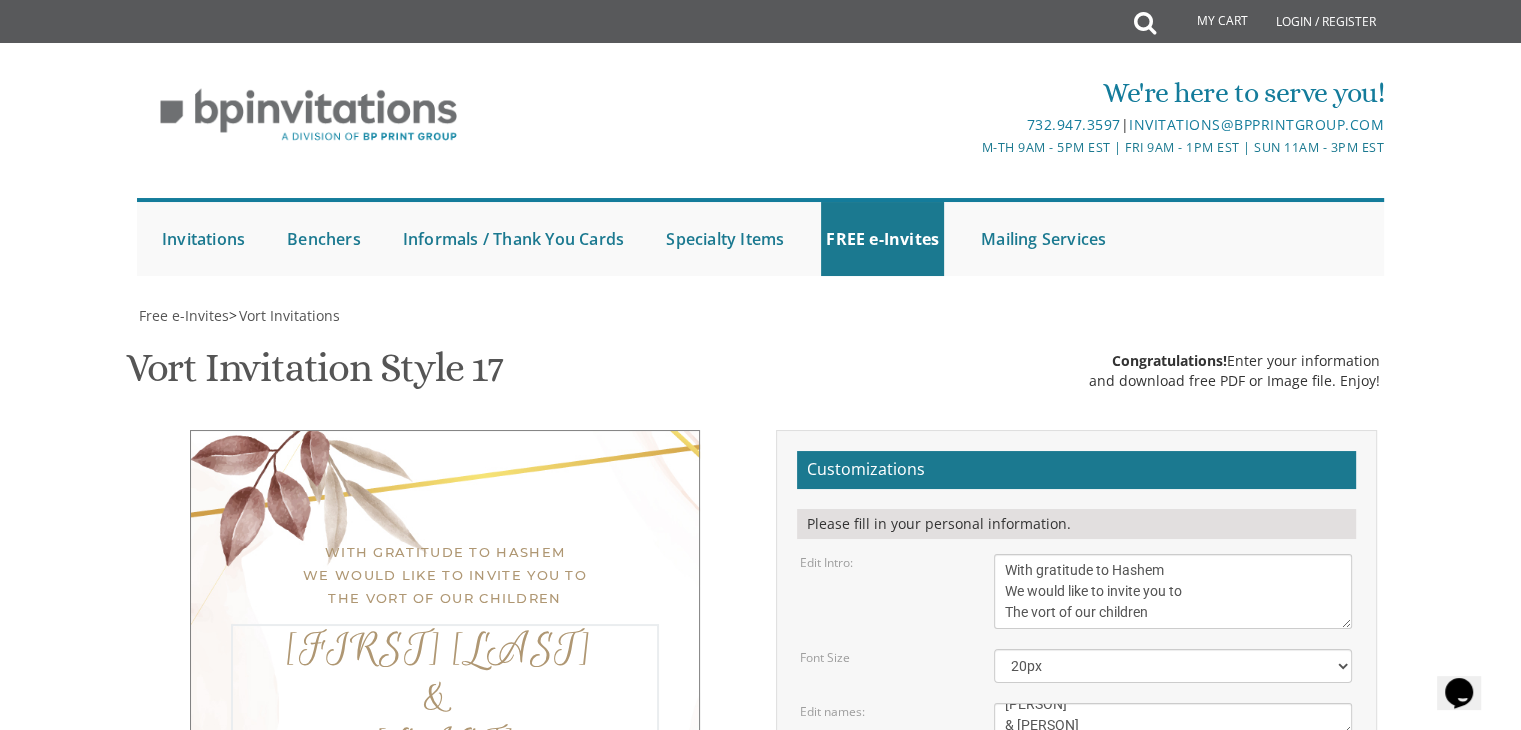 type on "[PERSON]
& [PERSON]" 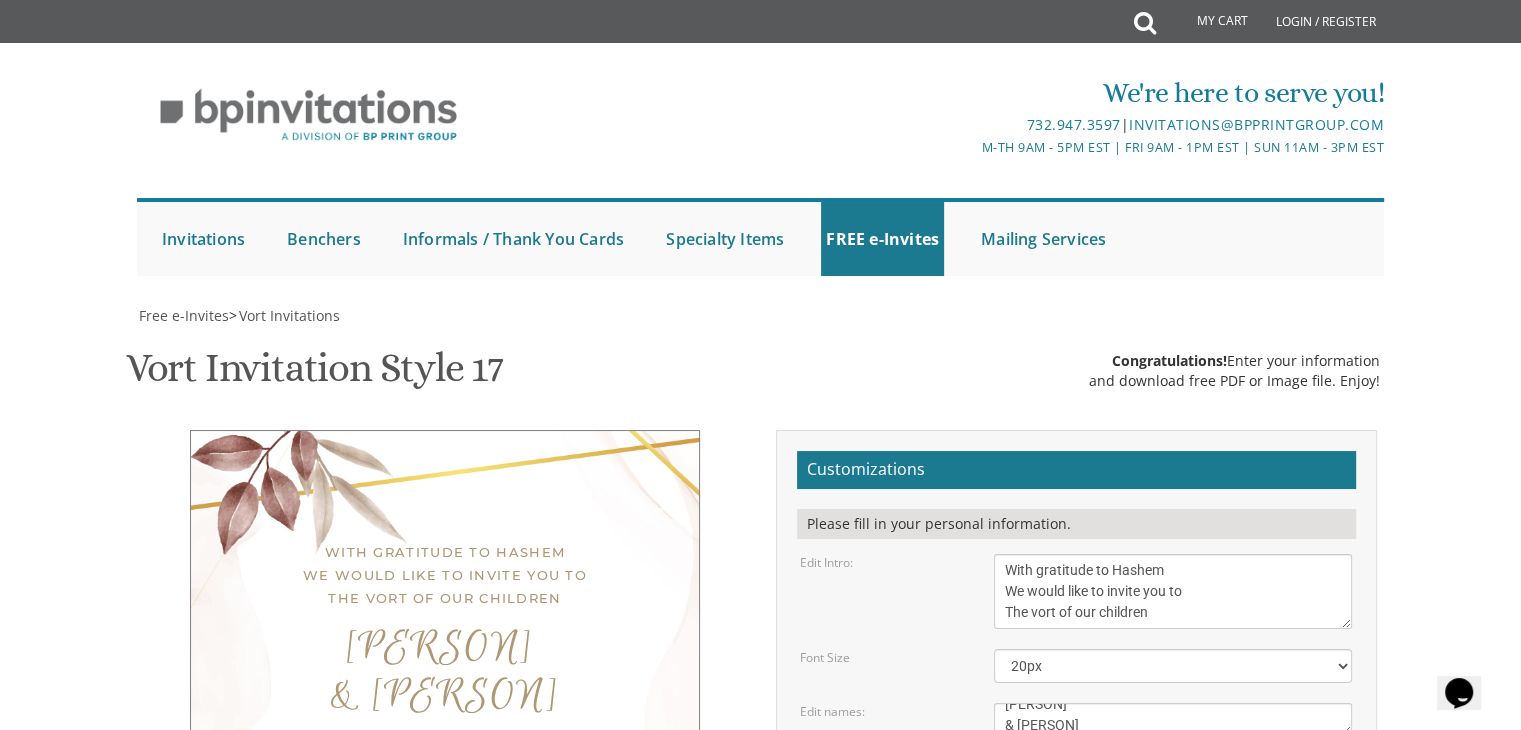 click on "With gratitude to Hashem
We would like to invite you to
The vort of our children
[FIRST] [LAST]
& [LAST]
[DAY], [MONTH] [DAY_NUM]th
[TIME]  |  Yeshivas Chofetz Chaim/TA
[NUMBER] [STREET] | [CITY] [STATE]
[FIRST] and [LAST]
[FIRST] and [LAST]" at bounding box center (445, 705) 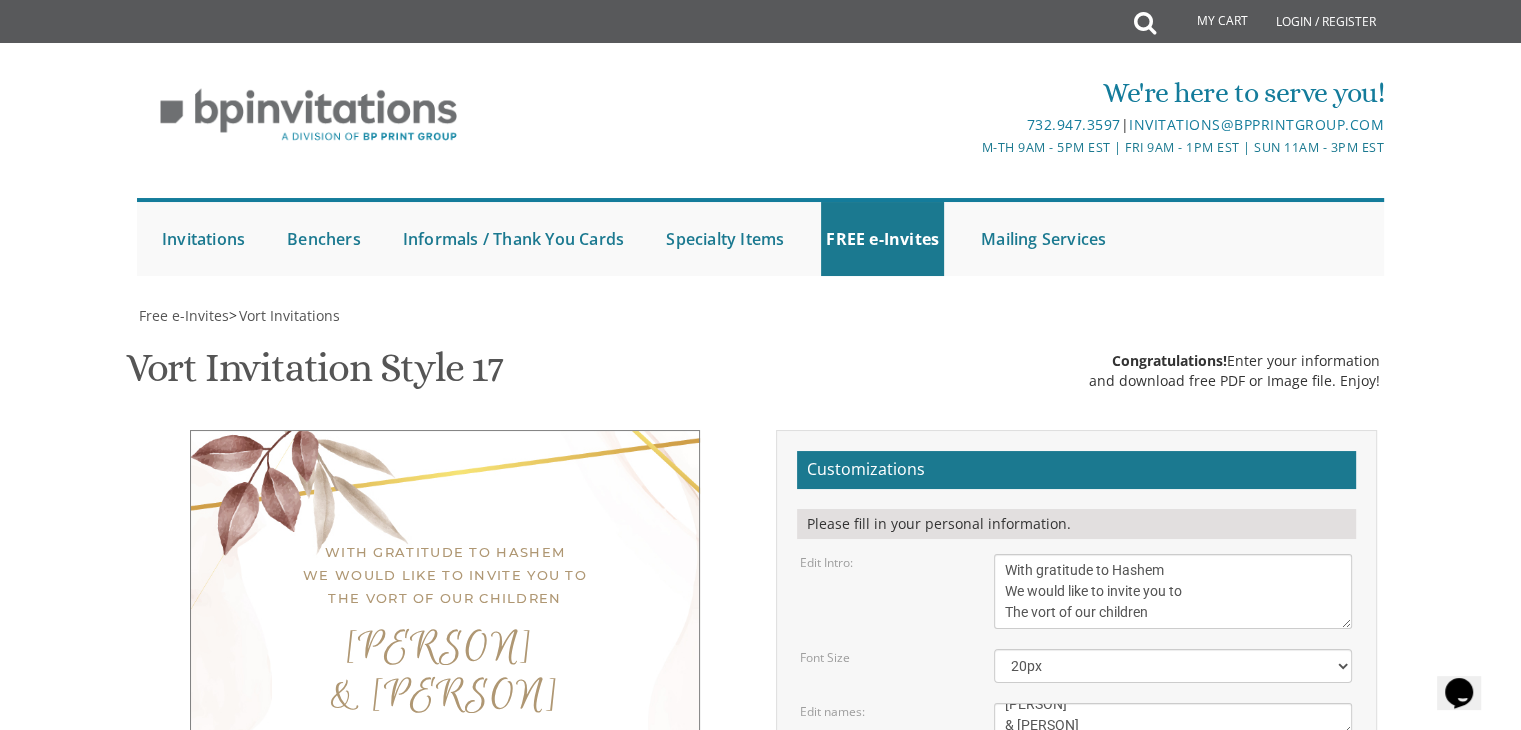 click on "[DAY], [MONTH] [DAY_NUM]th
[TIME]  |  Khal Zichron Yaakov
[NUMBER] [STREET]  |  [CITY], [STATE]" at bounding box center (1173, 793) 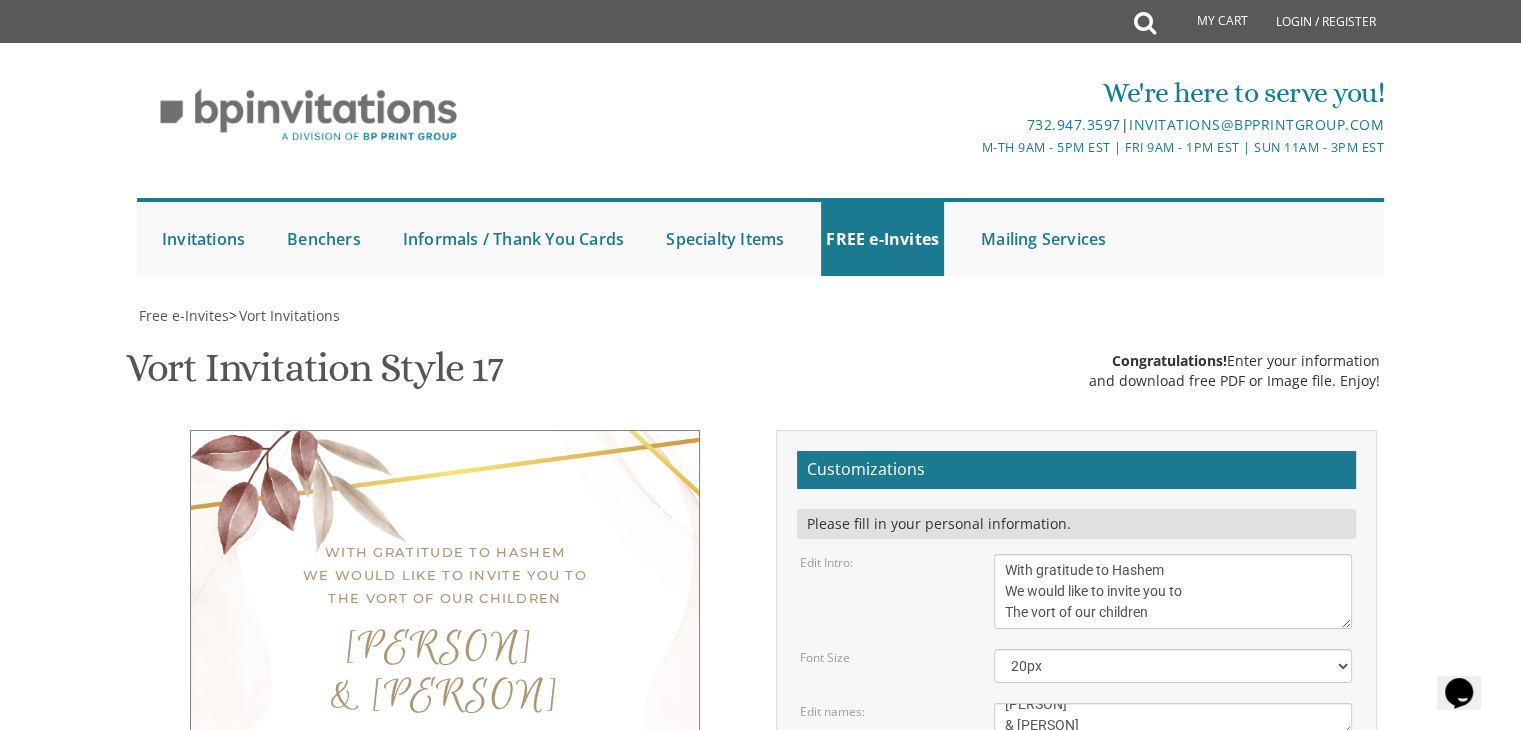 click on "[DAY], [MONTH] [DAY_NUM]th
[TIME]  |  Khal Zichron Yaakov
[NUMBER] [STREET]  |  [CITY], [STATE]" at bounding box center [1173, 793] 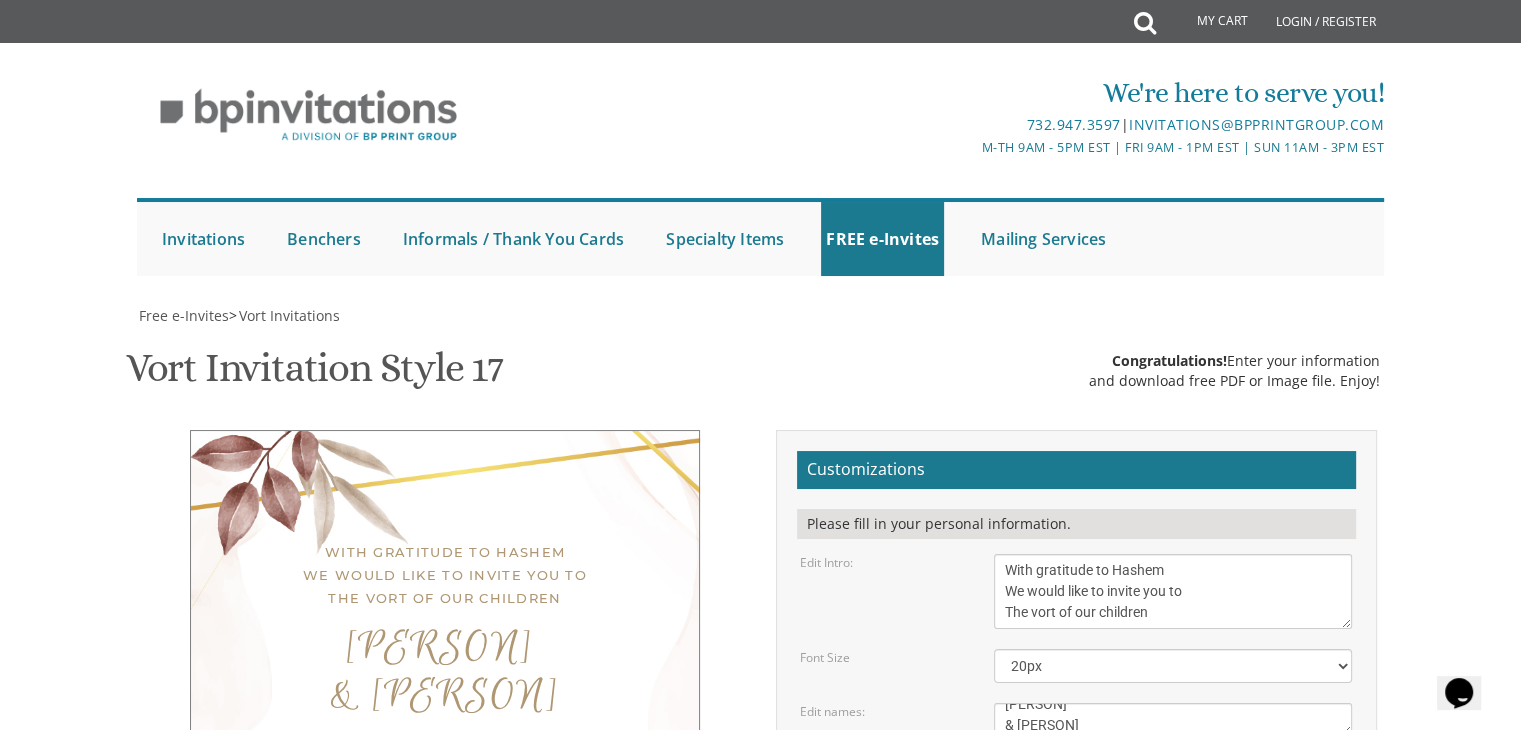 click on "[DAY], [MONTH] [DAY_NUM]th
[TIME]  |  Khal Zichron Yaakov
[NUMBER] [STREET]  |  [CITY], [STATE]" at bounding box center [1173, 793] 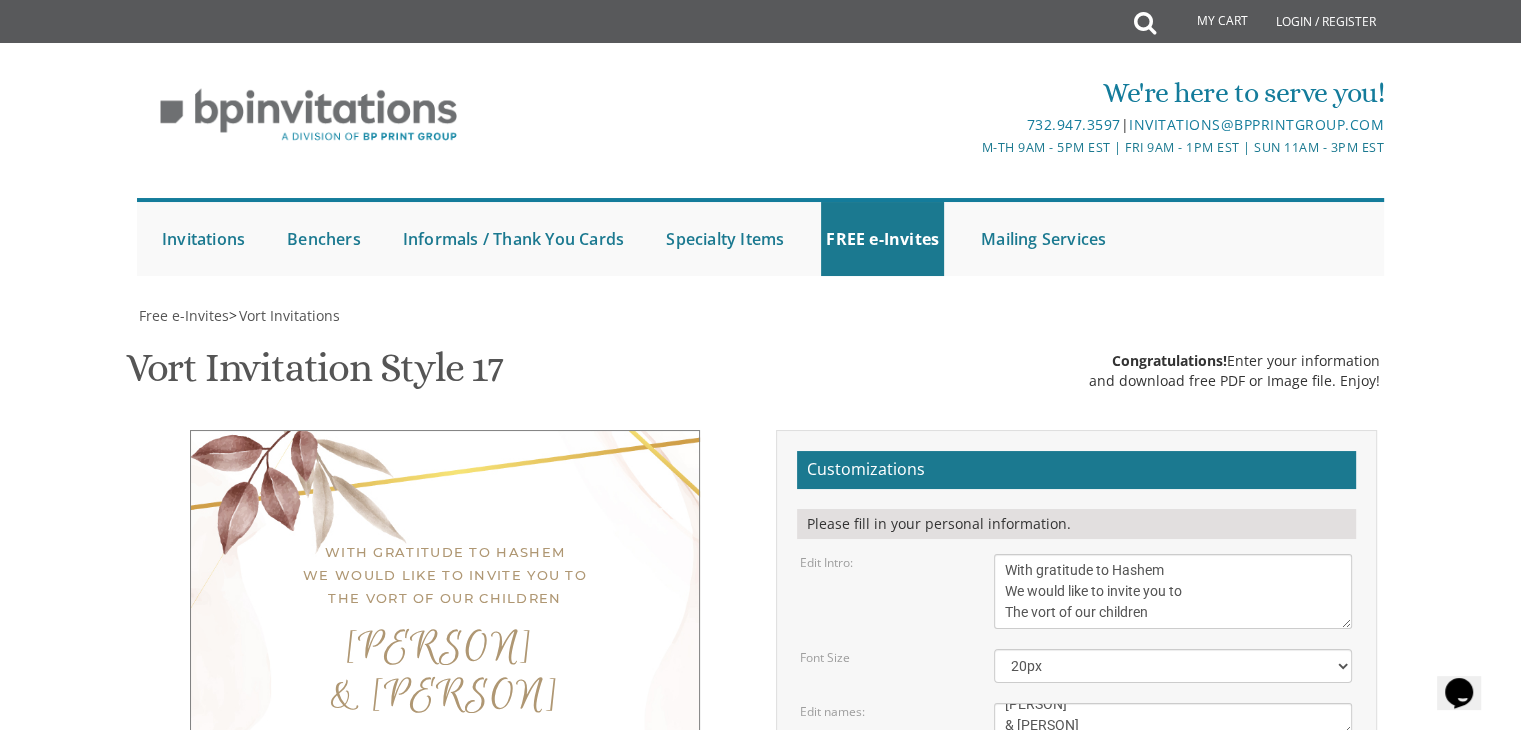 click on "With gratitude to Hashem
We would like to invite you to
The vort of our children
[FIRST] [LAST]
& [LAST]
[DAY], [MONTH] [DAY_NUM]th
[TIME] | Yeshivas Chofetz Chaim/TA
[NUMBER] [STREET] | [CITY] [STATE]
[FIRST] and [LAST]
[FIRST] and [LAST]" at bounding box center [445, 705] 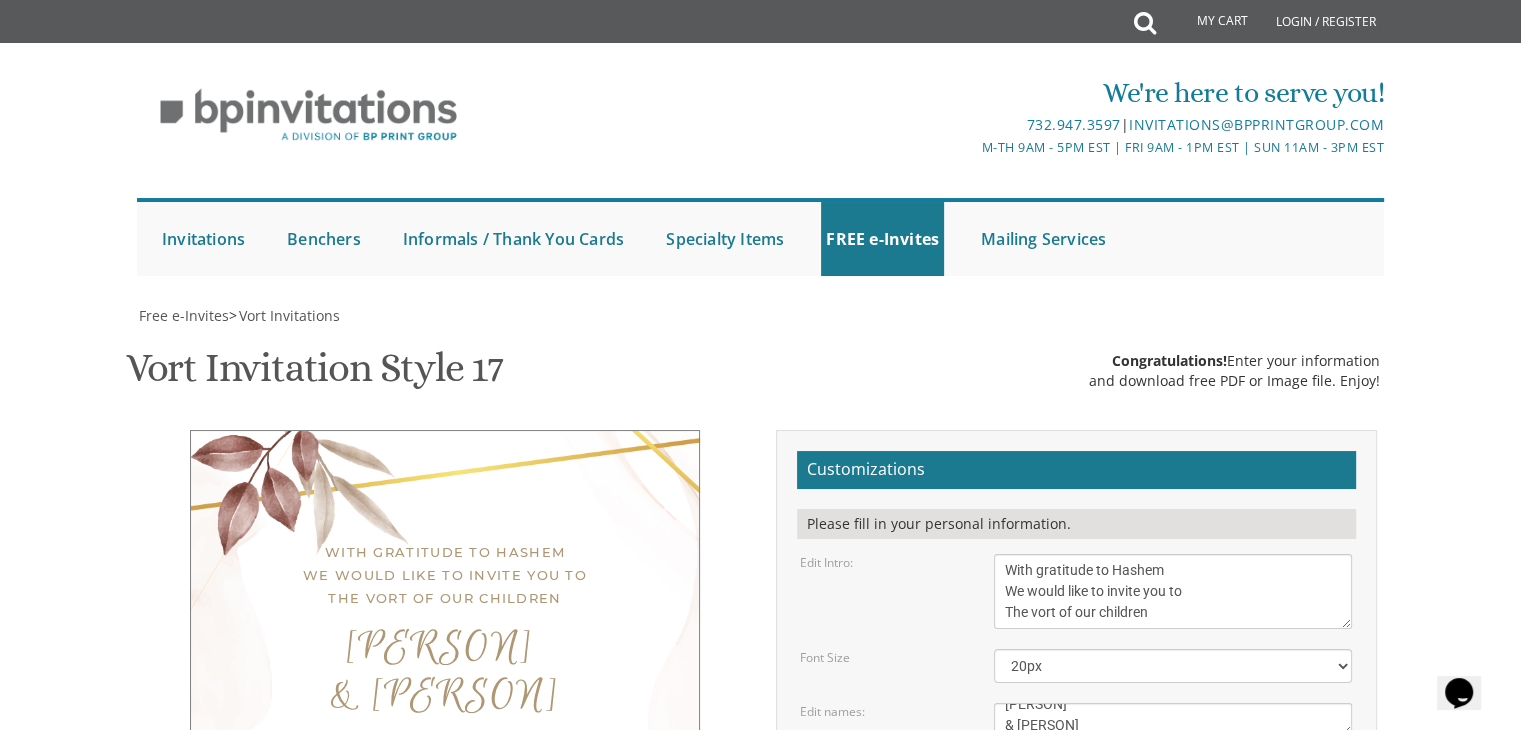 click on "[DAY], [MONTH] [DAY_NUM]th
[TIME]  |  Khal Zichron Yaakov
[NUMBER] [STREET]  |  [CITY], [STATE]" at bounding box center (1173, 793) 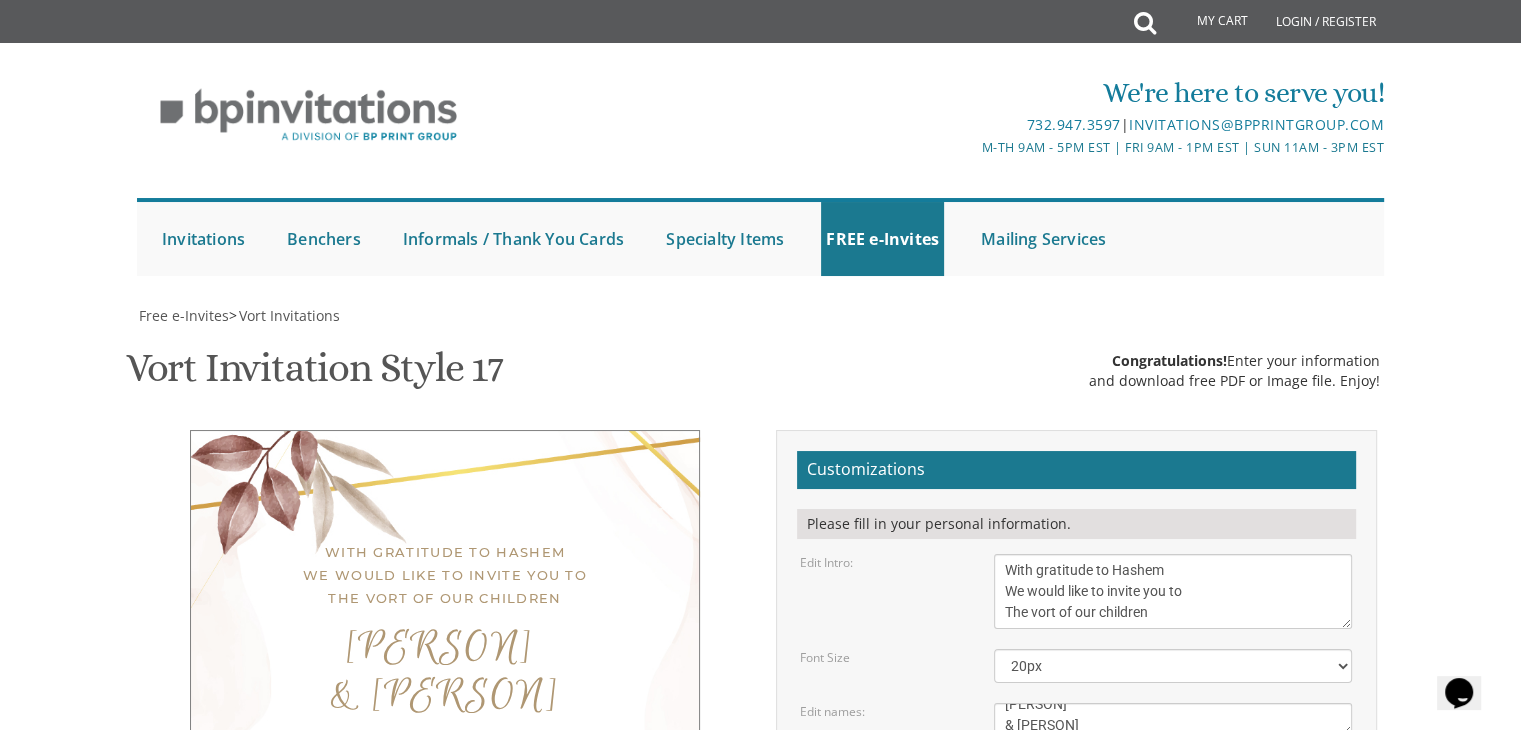 click on "Customizations
Please fill in your personal information.
Edit Intro:
With gratitude to Hashem
We would like to invite you to
The vort of our children
20px" at bounding box center (1076, 773) 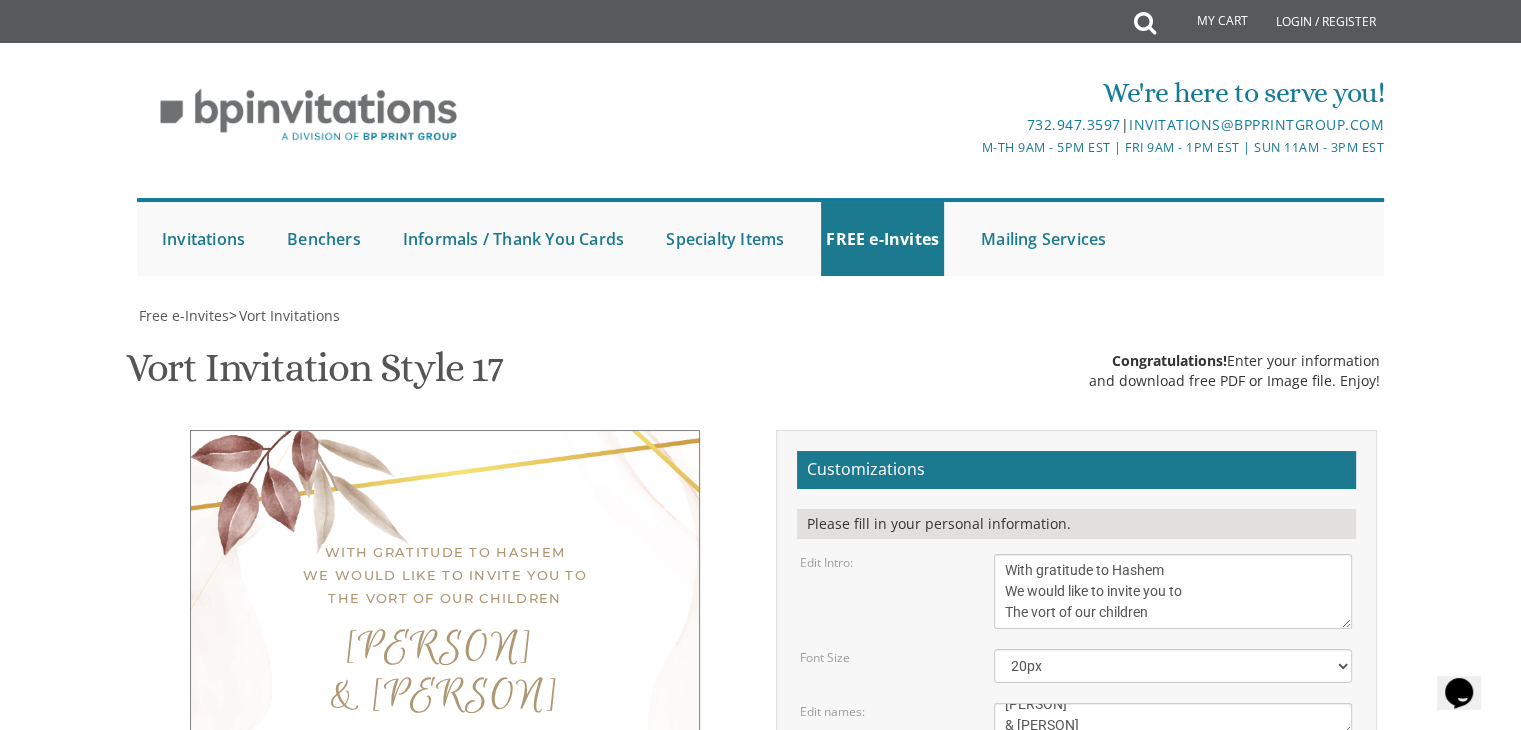 drag, startPoint x: 1187, startPoint y: 489, endPoint x: 853, endPoint y: 457, distance: 335.52942 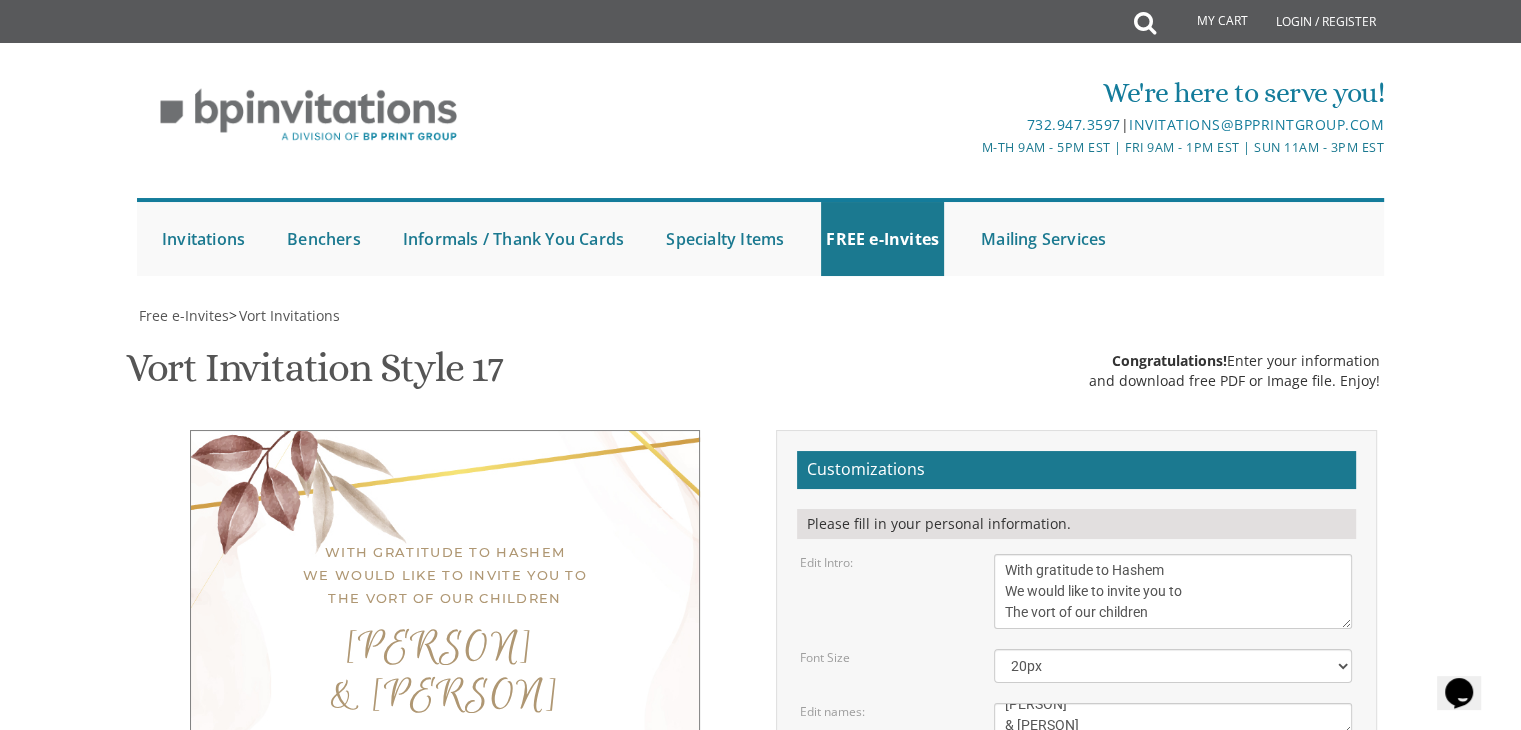 click on "With gratitude to Hashem
We would like to invite you to
The vort of our children
[FIRST] [LAST]
& [LAST]
[DAY], [MONTH] [DAY_NUM]th
[TIME] | Yeshivas Chofetz Chaim/TA
[NUMBER] [STREET] | [CITY] [STATE]
[FIRST] and [LAST]
[FIRST] and [LAST]
Customizations
Edit Intro:   20px" at bounding box center (761, 773) 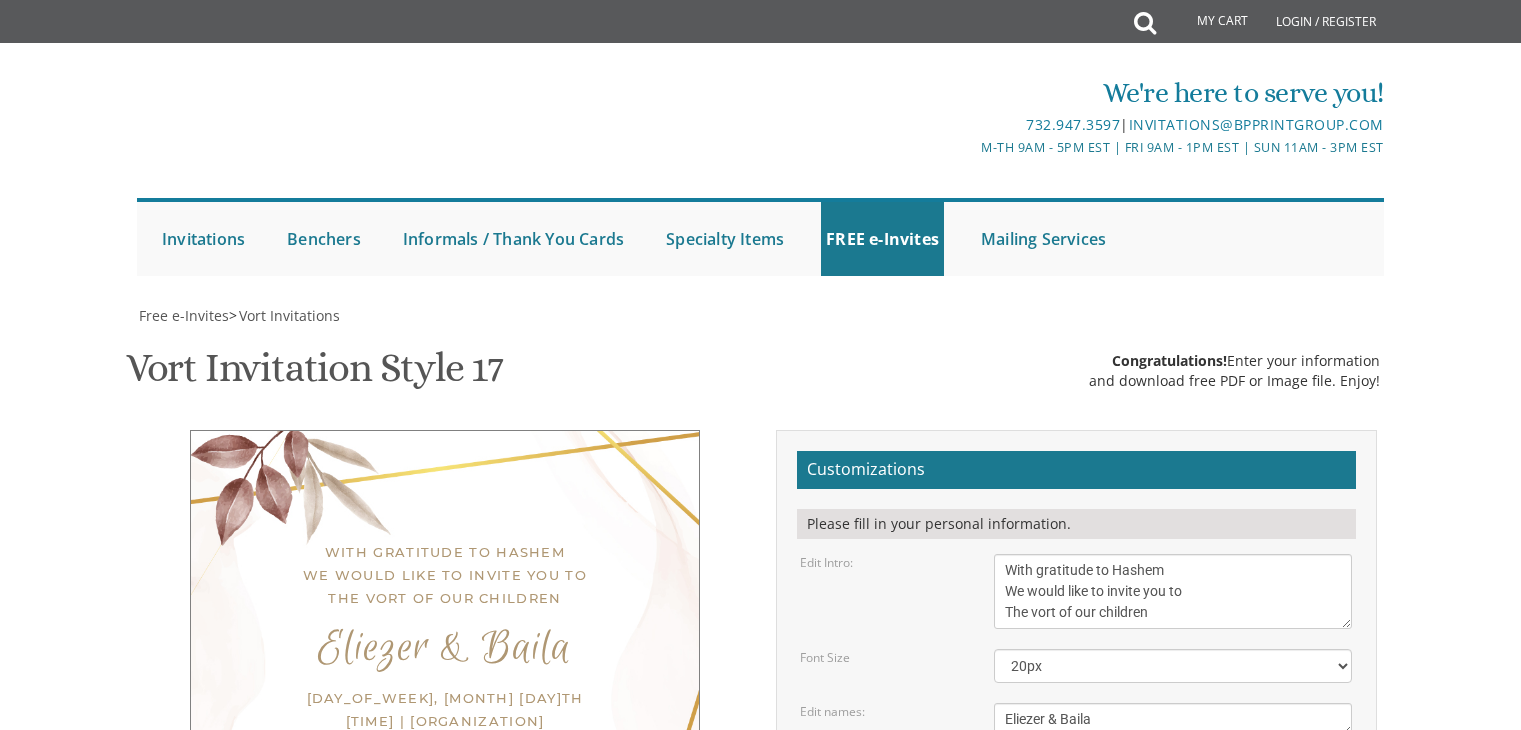 scroll, scrollTop: 0, scrollLeft: 0, axis: both 